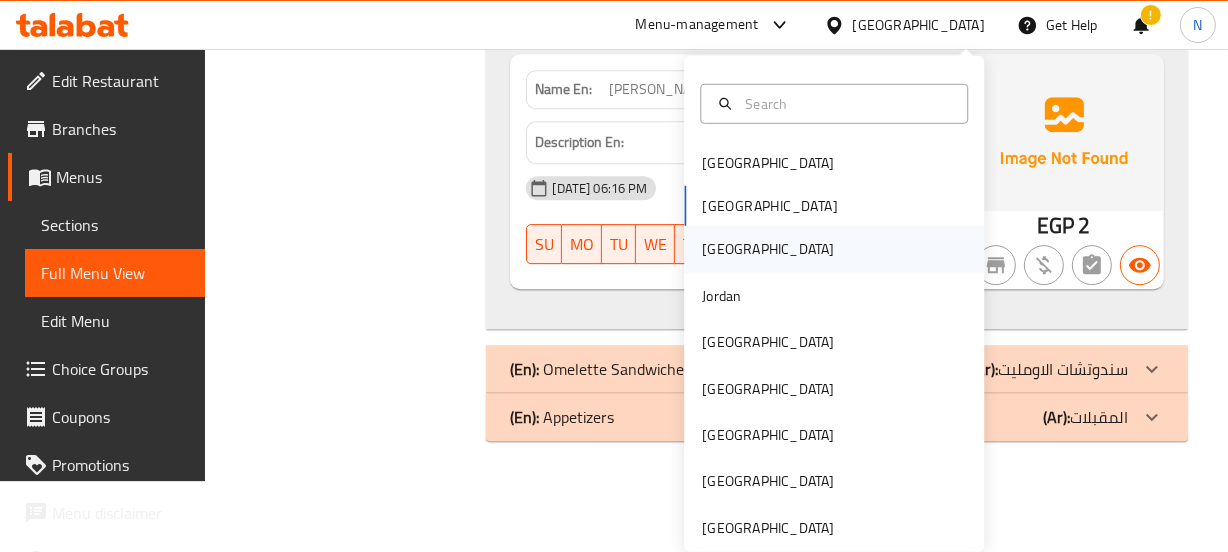 scroll, scrollTop: 18901, scrollLeft: 0, axis: vertical 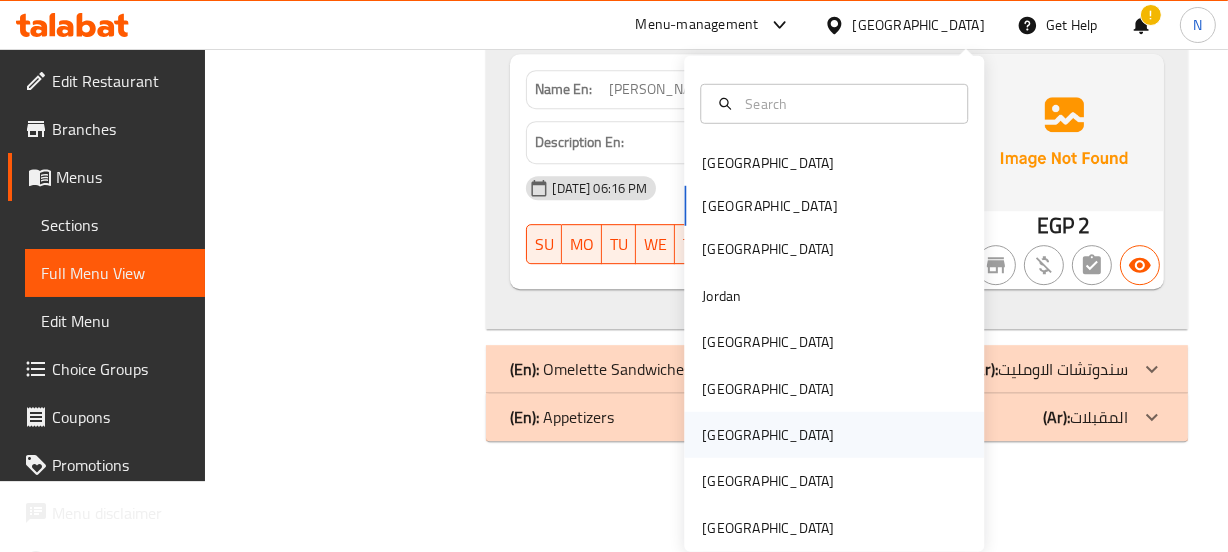 click on "[GEOGRAPHIC_DATA]" at bounding box center (768, 435) 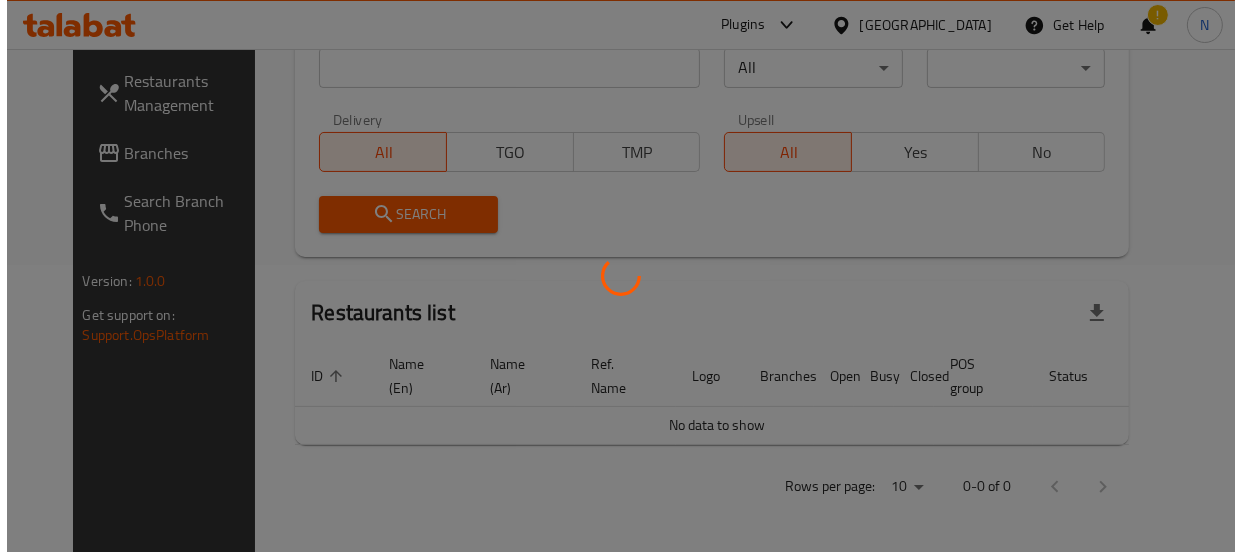 scroll, scrollTop: 0, scrollLeft: 0, axis: both 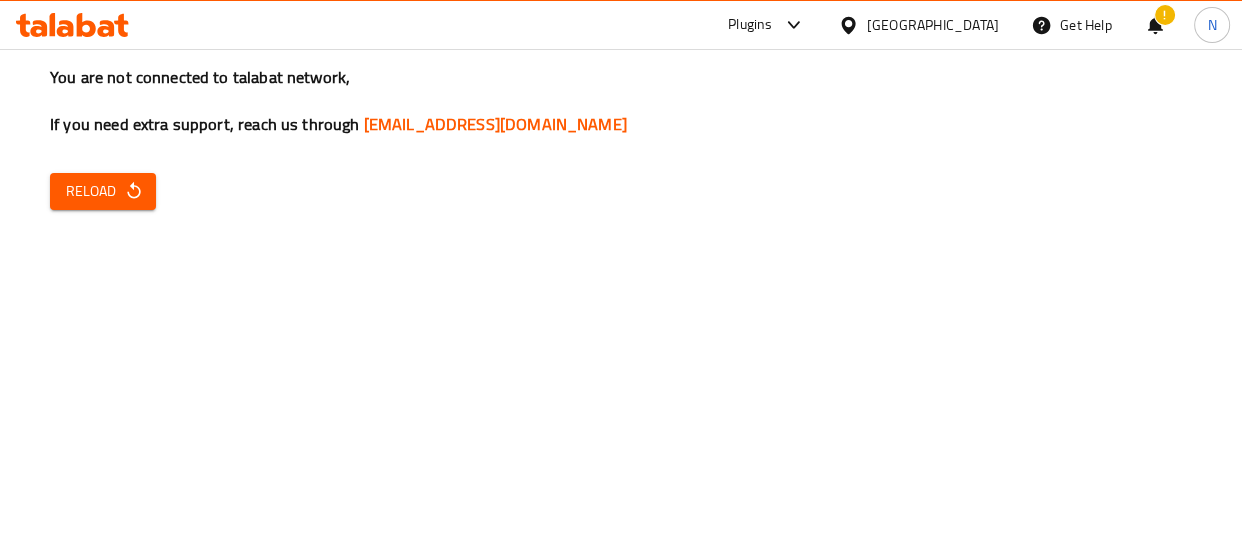 click on "You are not connected to talabat network,  If you need extra support, reach us through   [EMAIL_ADDRESS][DOMAIN_NAME] Reload" at bounding box center (621, 276) 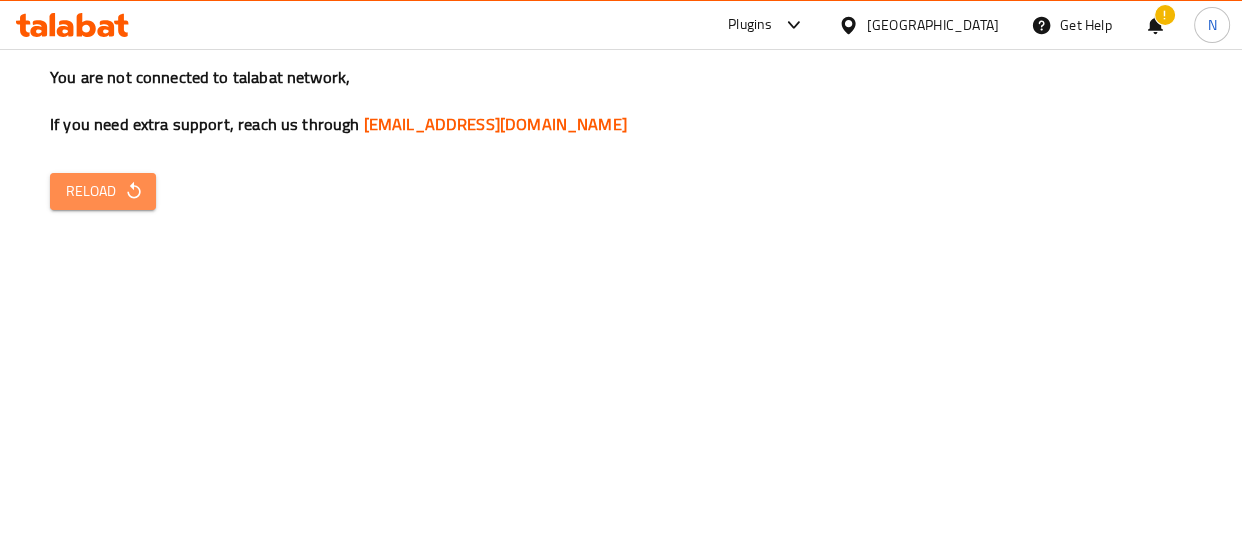 click on "Reload" at bounding box center [103, 191] 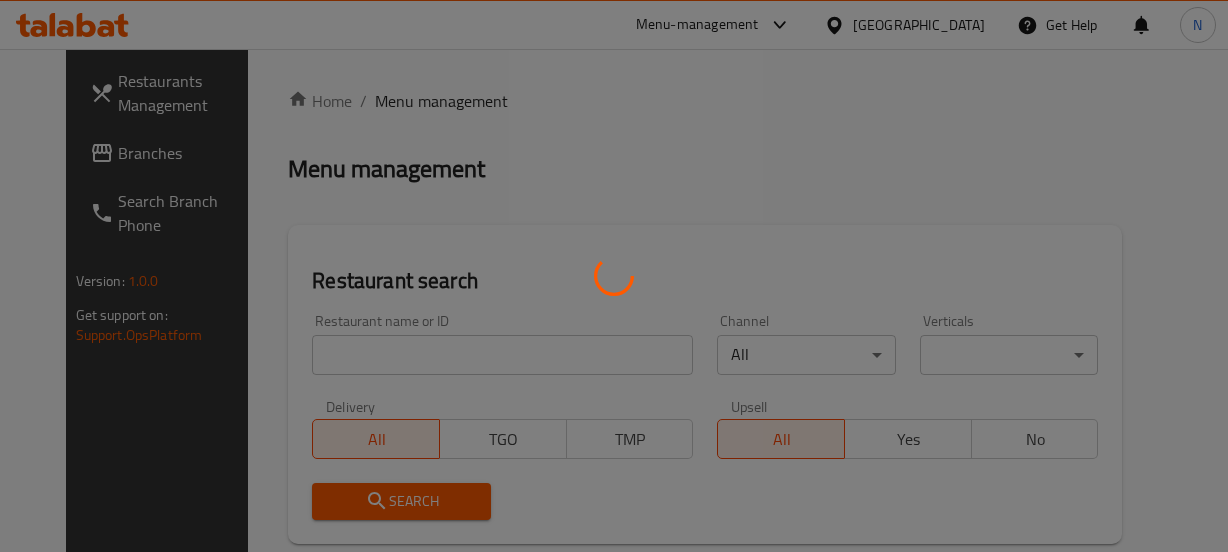 scroll, scrollTop: 0, scrollLeft: 0, axis: both 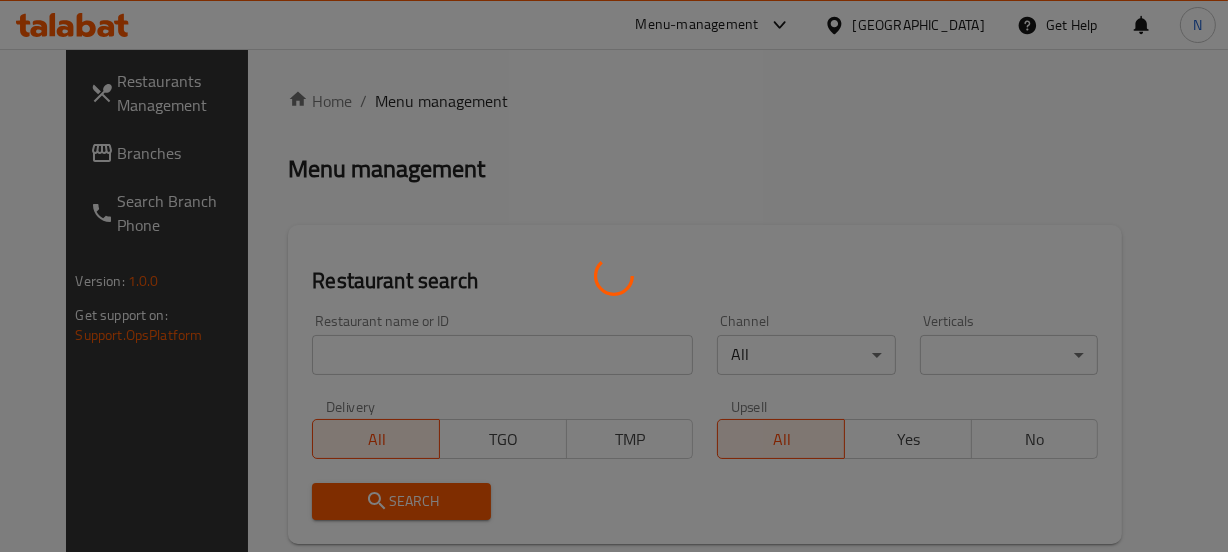 click at bounding box center (614, 276) 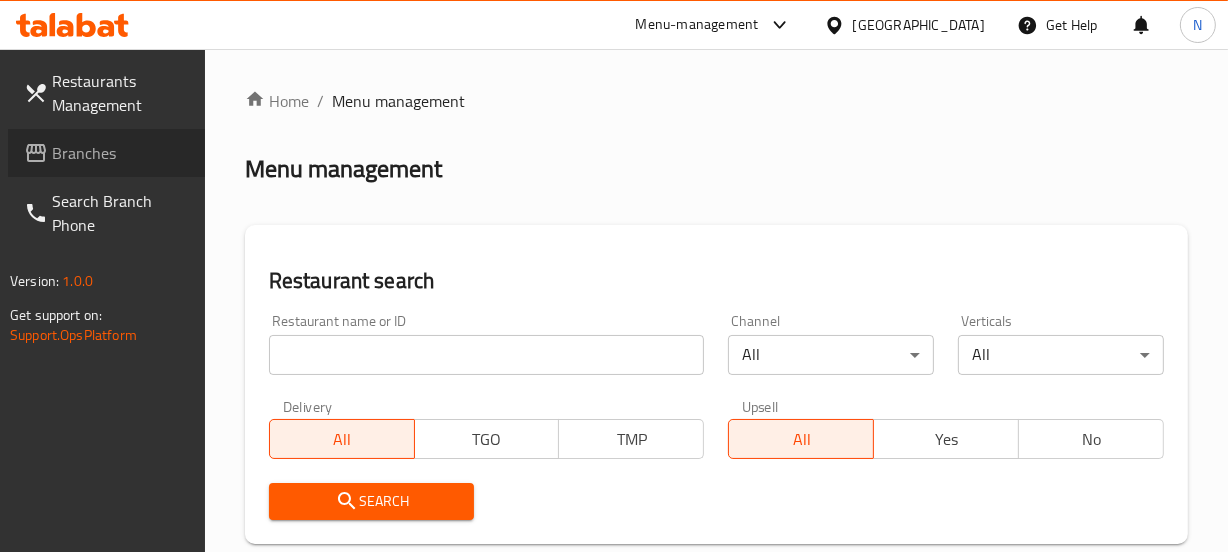 click on "Branches" at bounding box center [120, 153] 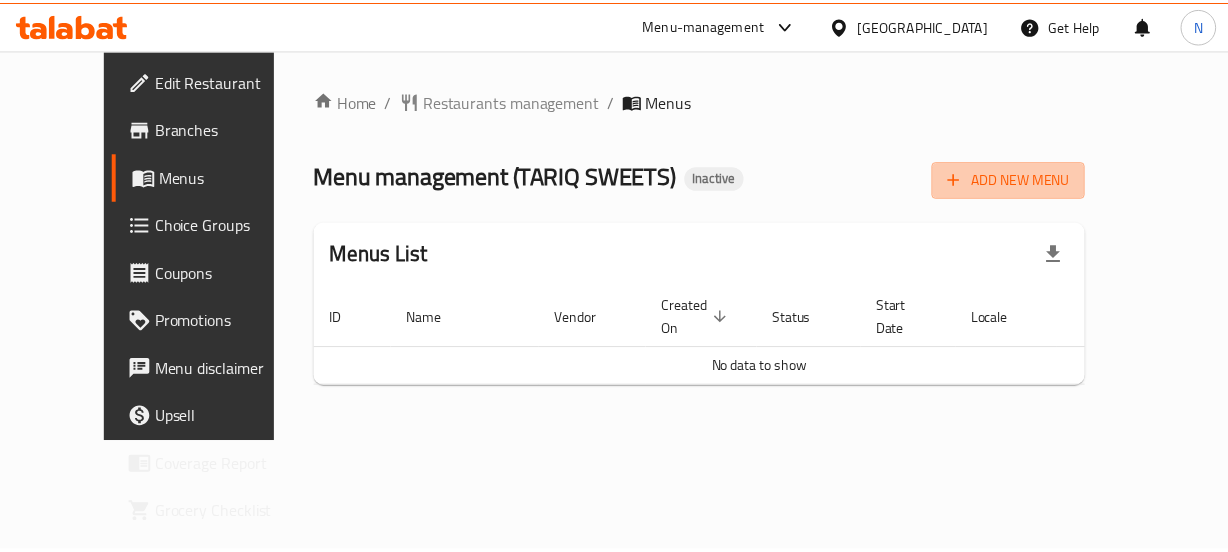 scroll, scrollTop: 0, scrollLeft: 0, axis: both 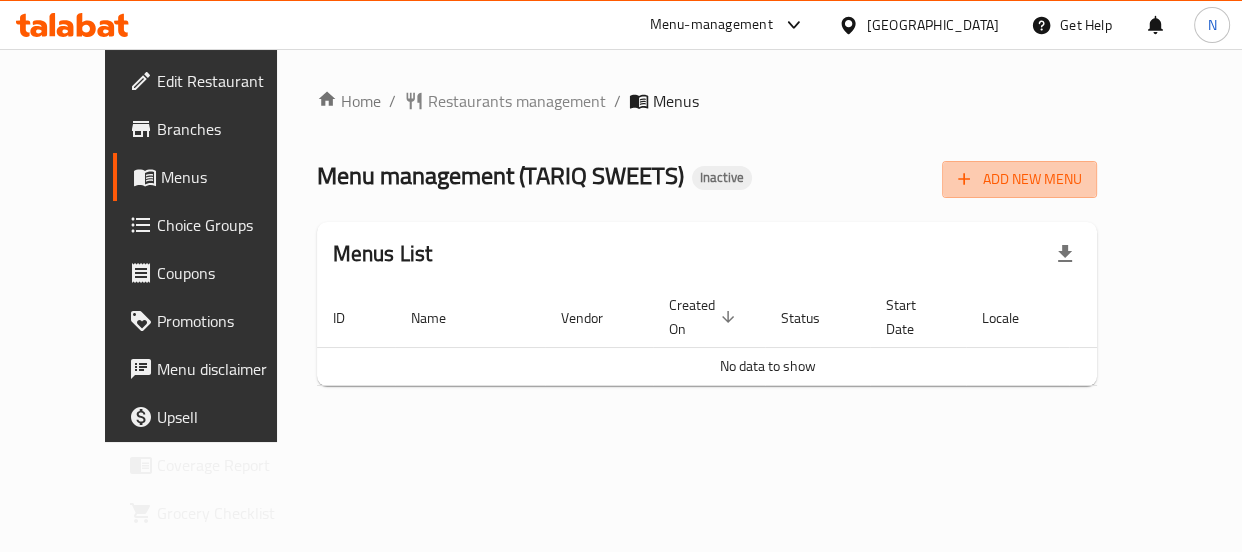 click on "Add New Menu" at bounding box center (1019, 179) 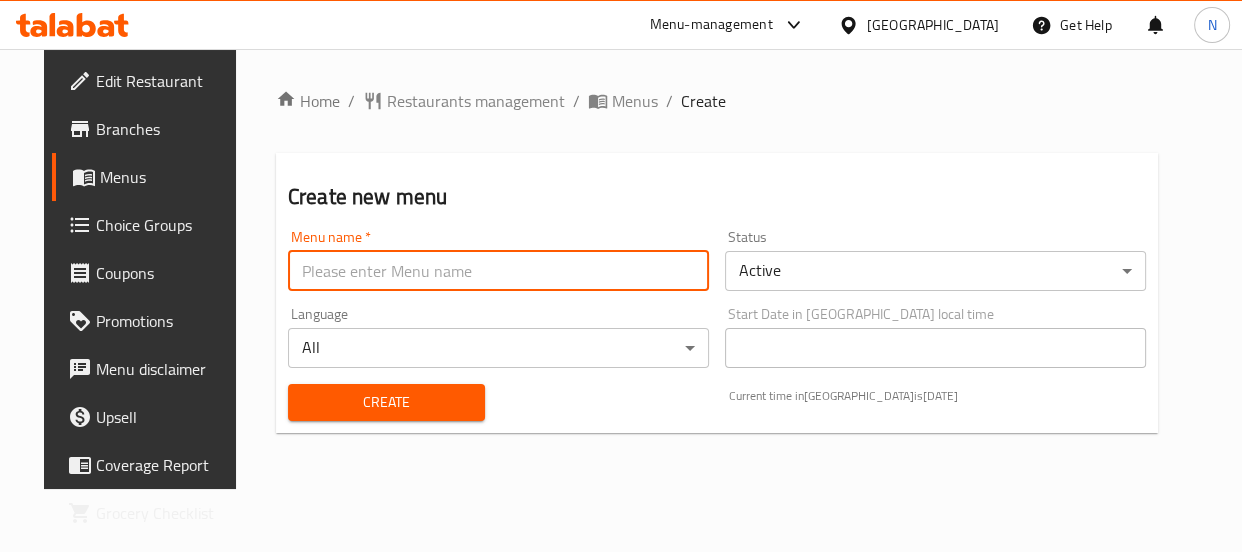 click at bounding box center (498, 271) 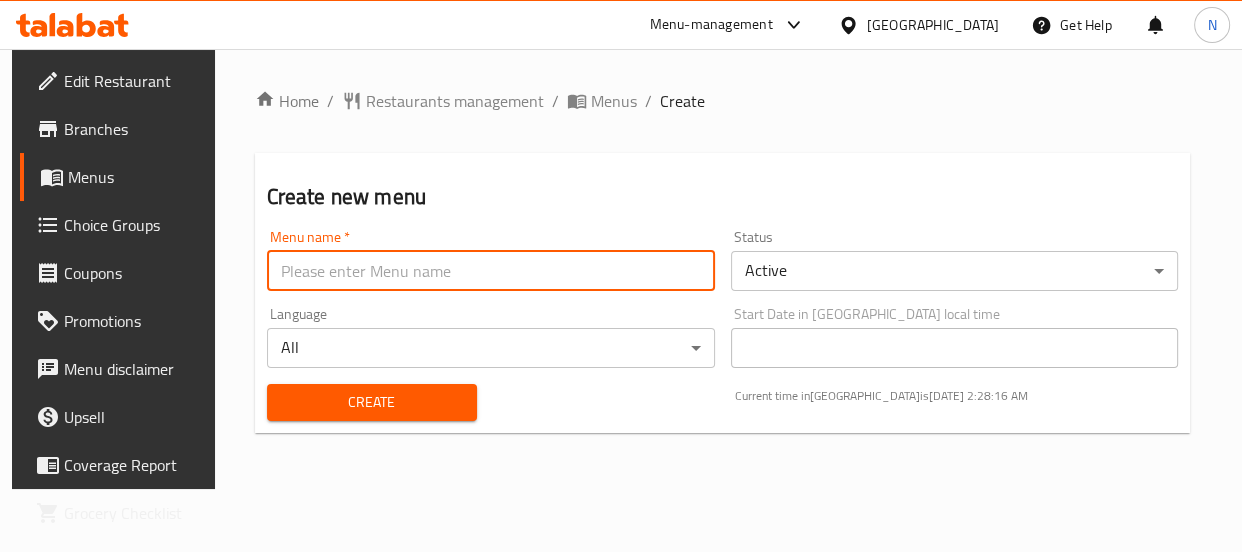 type on "Menu" 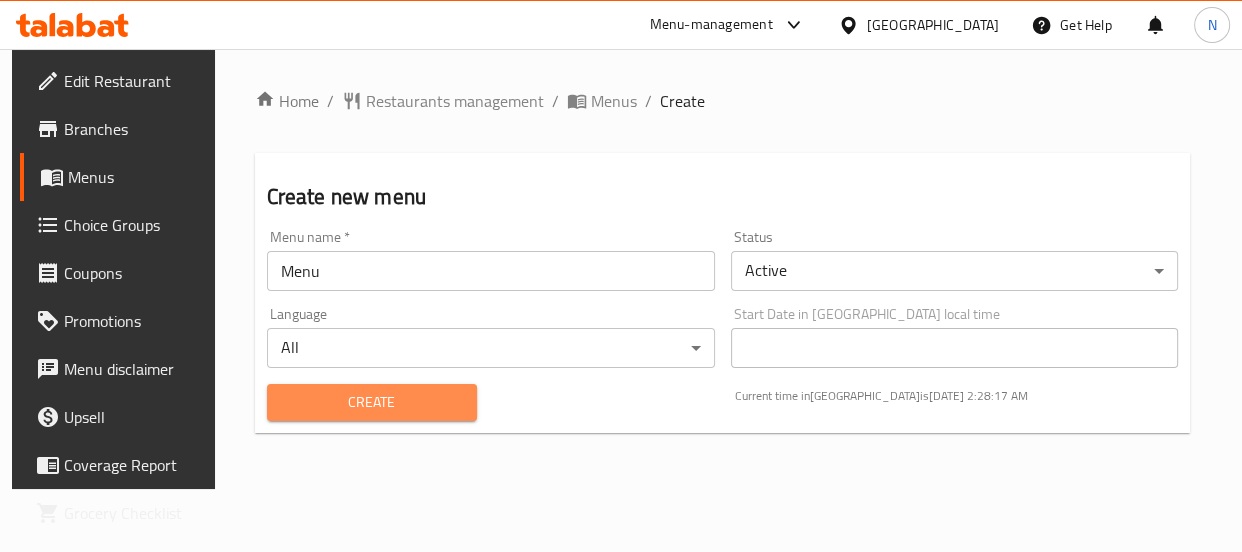 click on "Create" at bounding box center (372, 402) 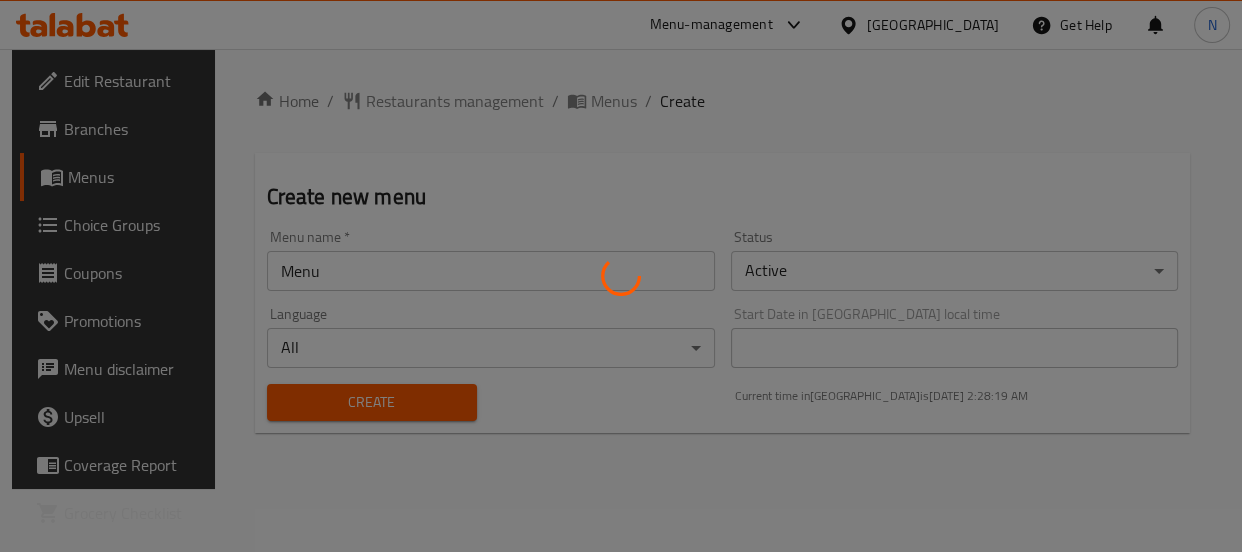 type 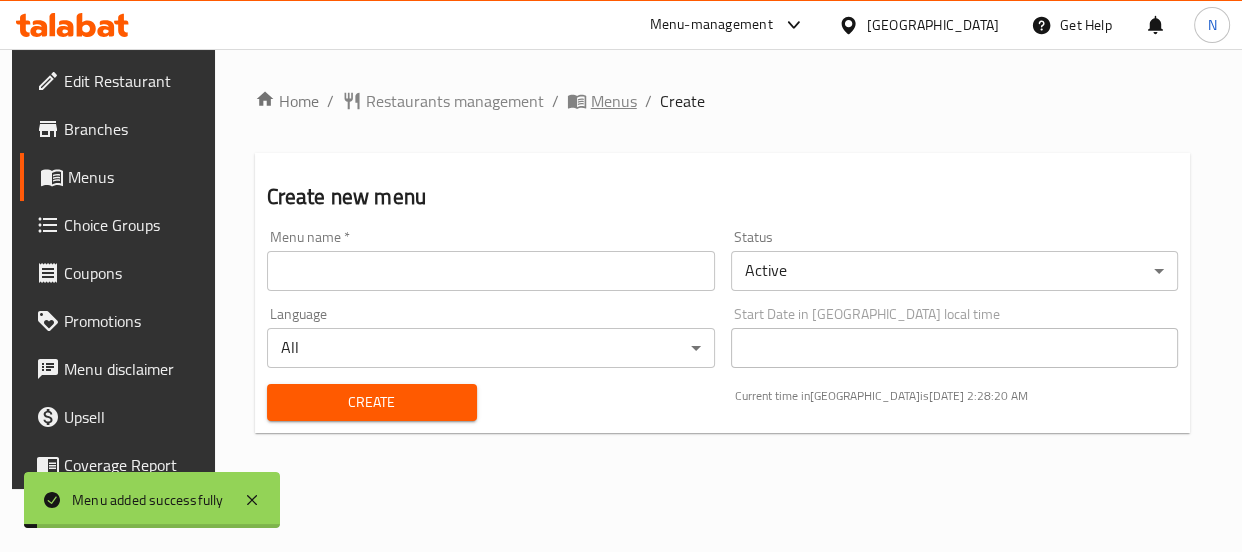 click on "Menus" at bounding box center [614, 101] 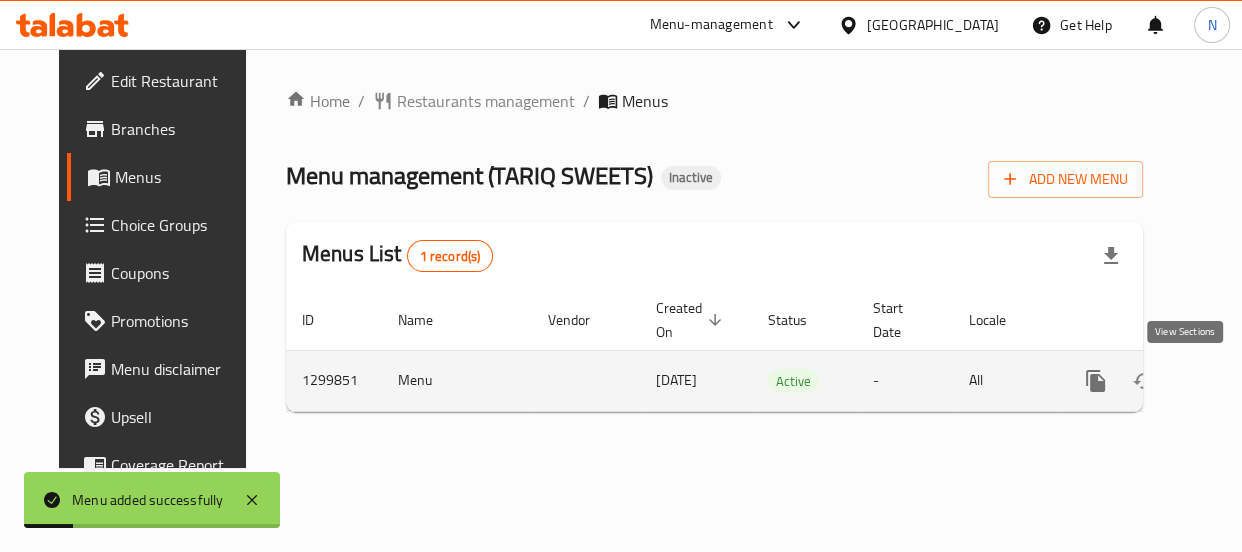 click 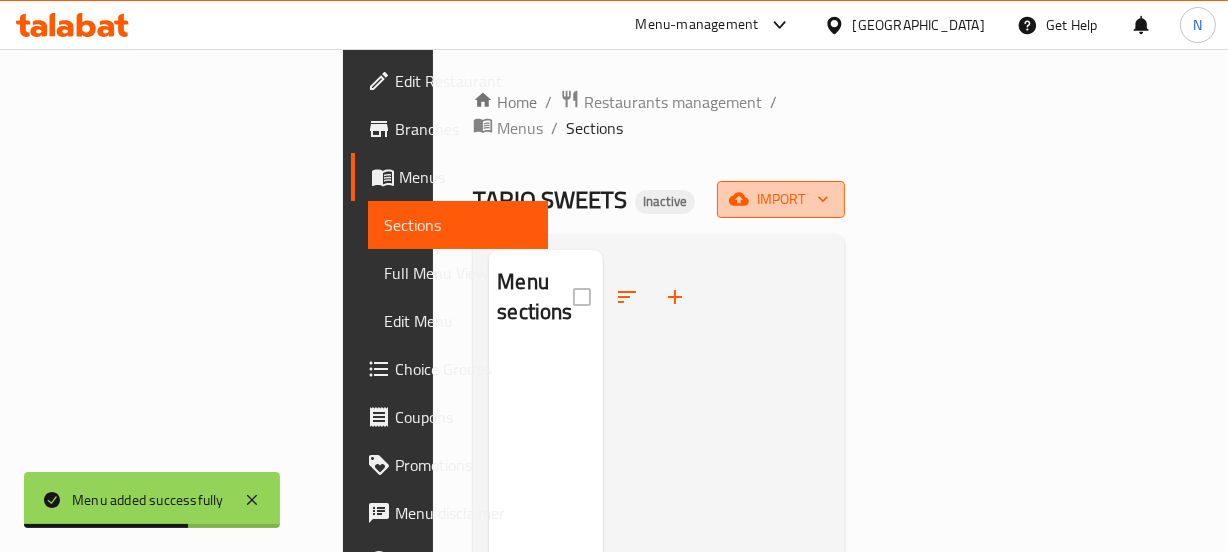click on "import" at bounding box center (781, 199) 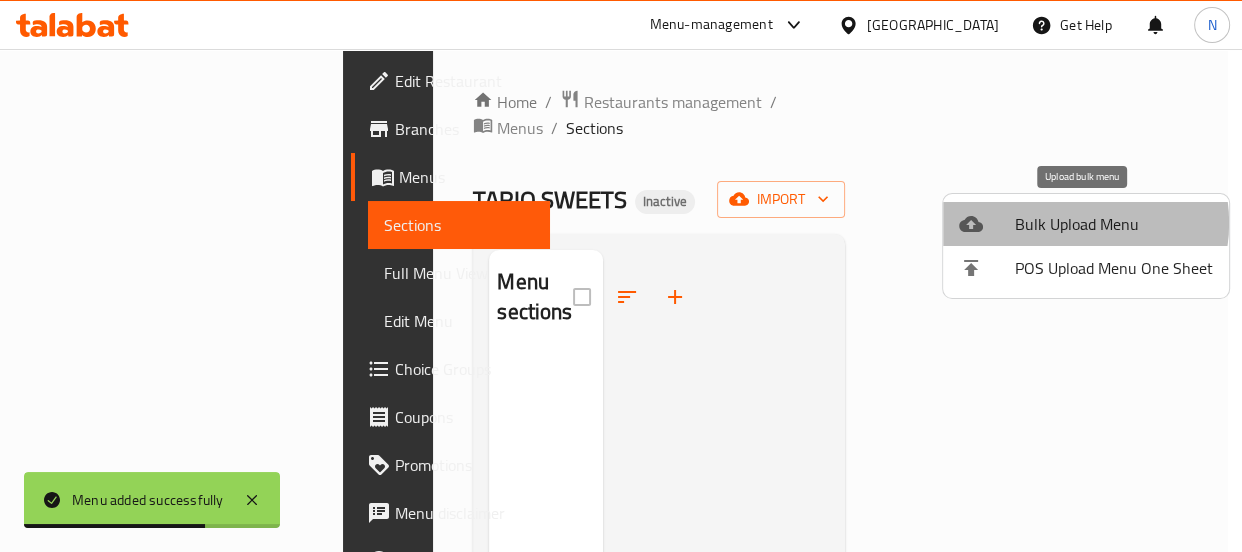 click on "Bulk Upload Menu" at bounding box center (1114, 224) 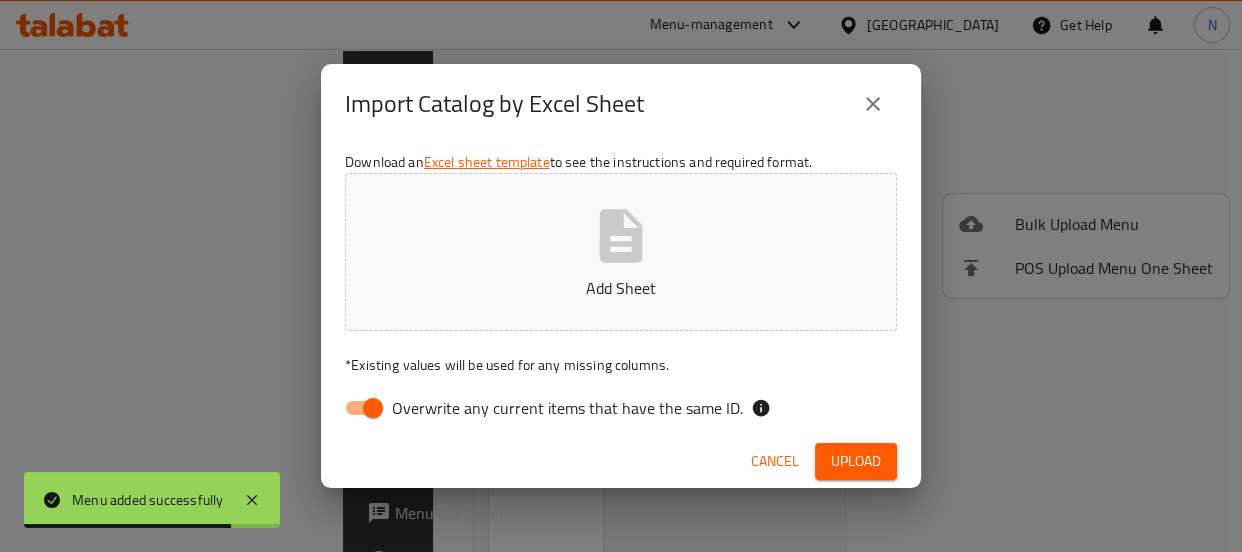 click on "Overwrite any current items that have the same ID." at bounding box center [567, 408] 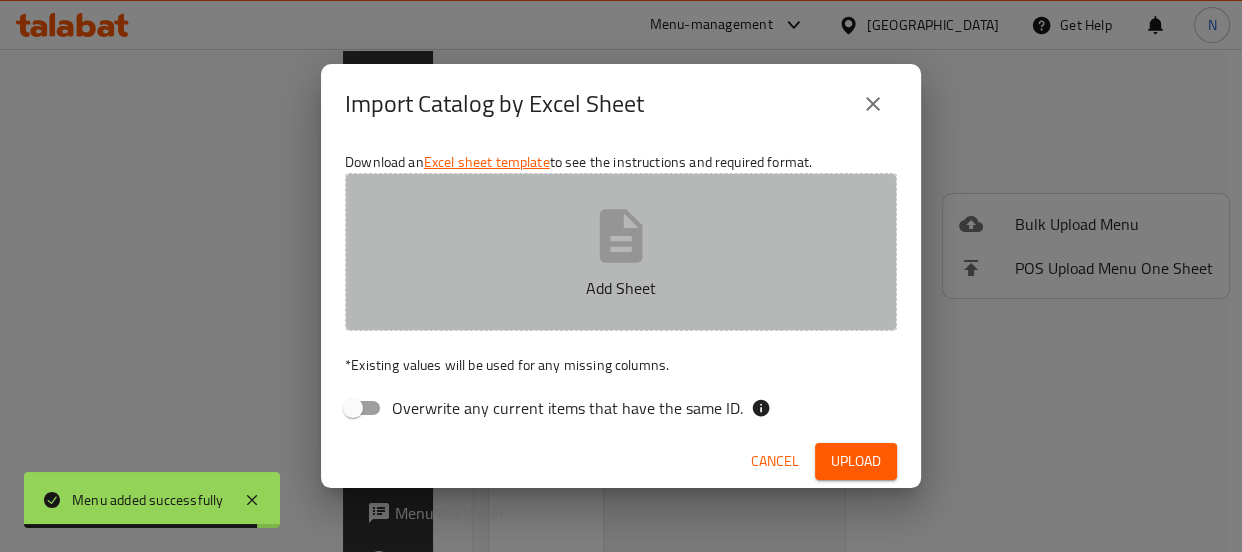 click on "Add Sheet" at bounding box center (621, 252) 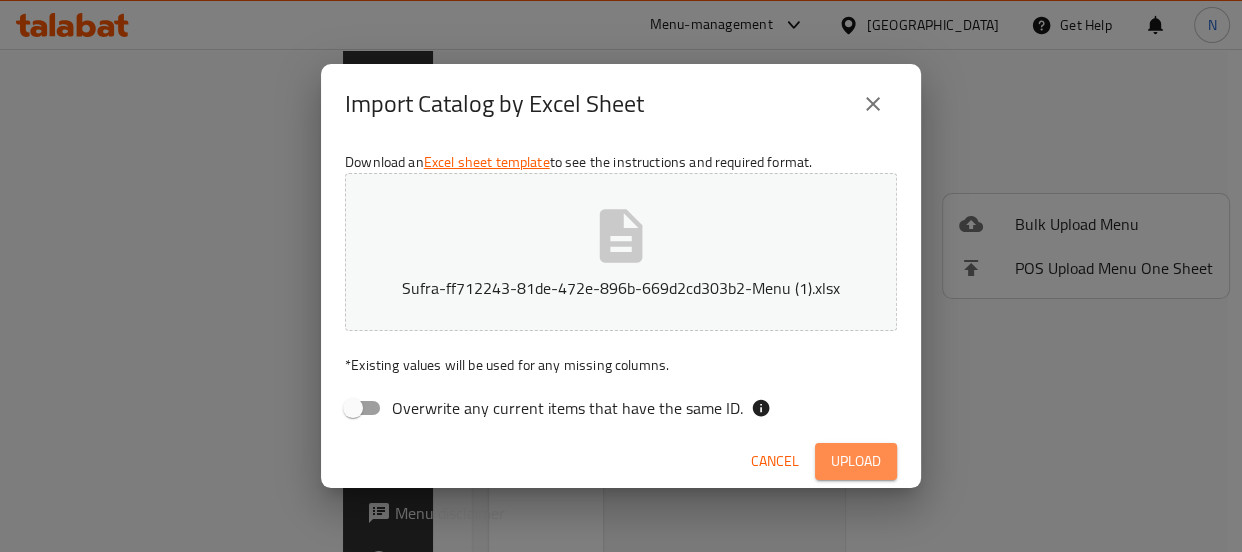 click on "Upload" at bounding box center [856, 461] 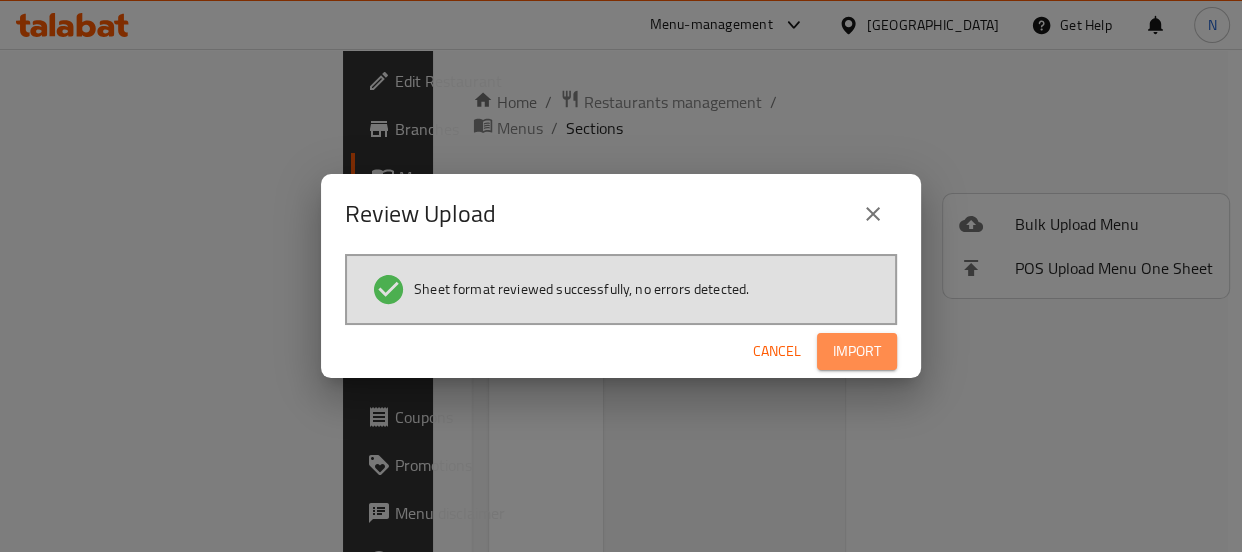 click on "Import" at bounding box center (857, 351) 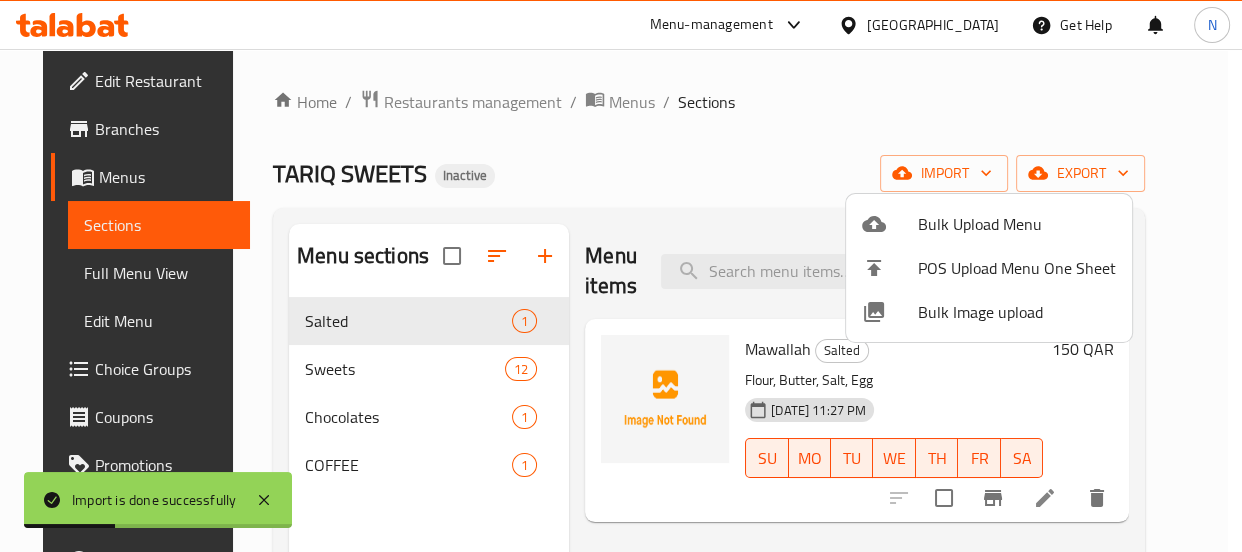 click at bounding box center (621, 276) 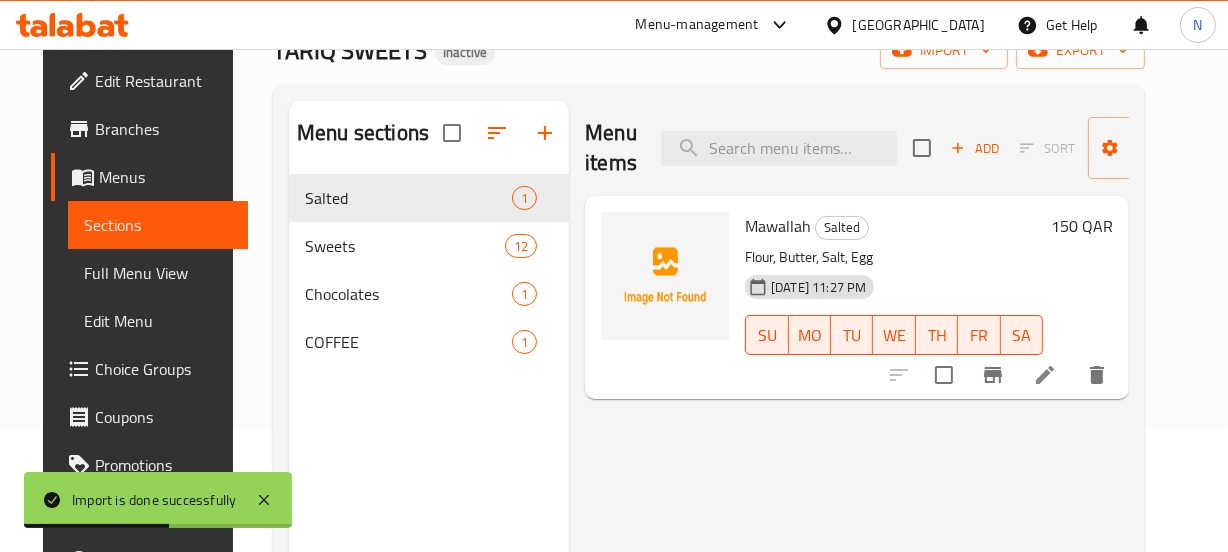 scroll, scrollTop: 122, scrollLeft: 0, axis: vertical 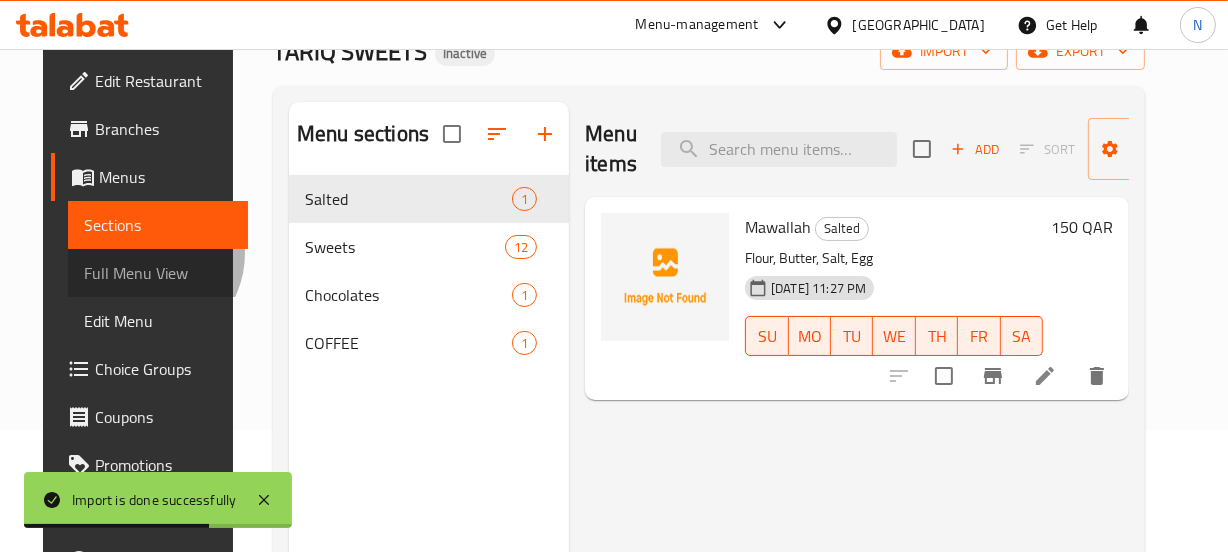 click on "Full Menu View" at bounding box center [158, 273] 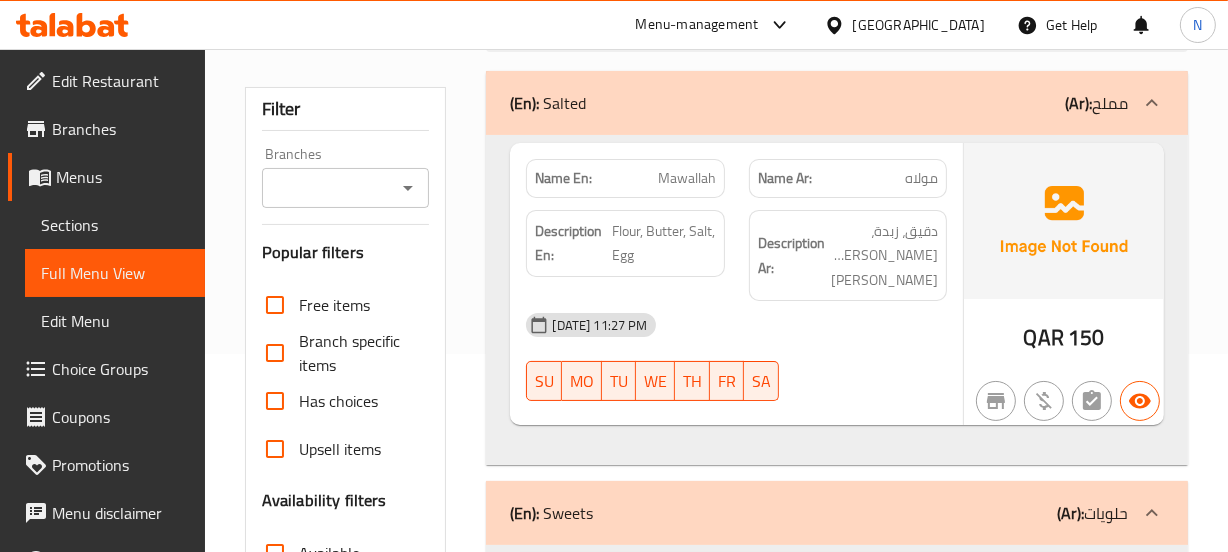 scroll, scrollTop: 197, scrollLeft: 0, axis: vertical 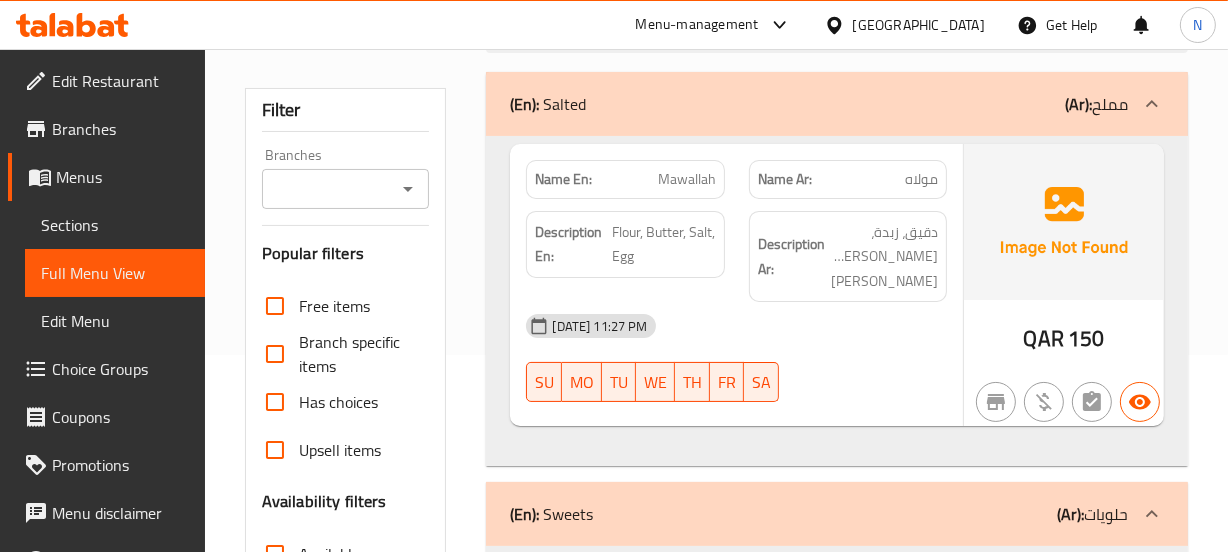 click on "Mawallah" at bounding box center (687, 179) 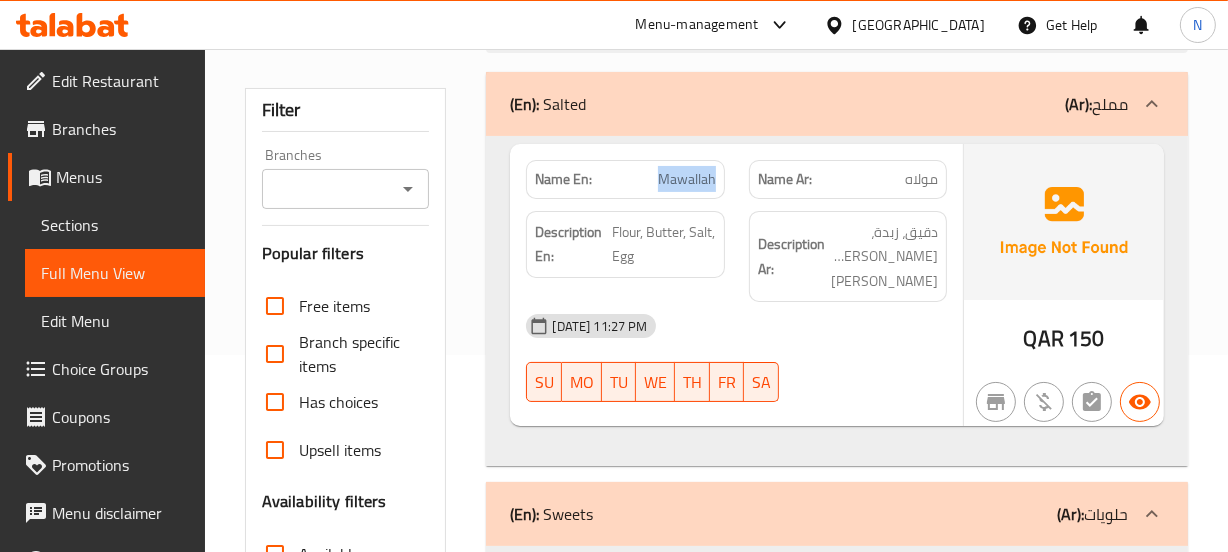 click on "Mawallah" at bounding box center (687, 179) 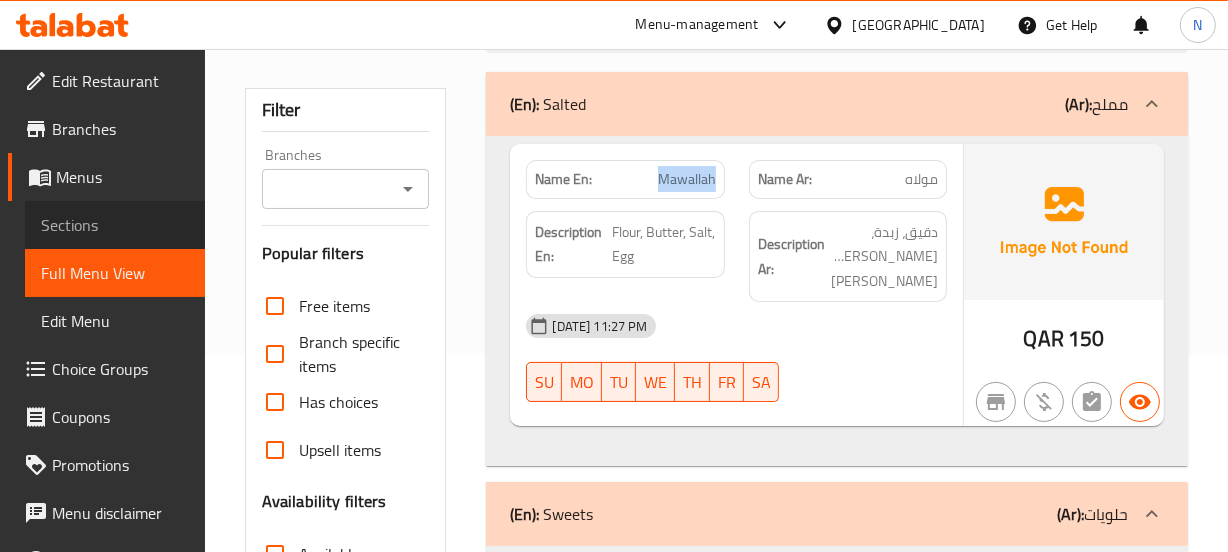 click on "Sections" at bounding box center [115, 225] 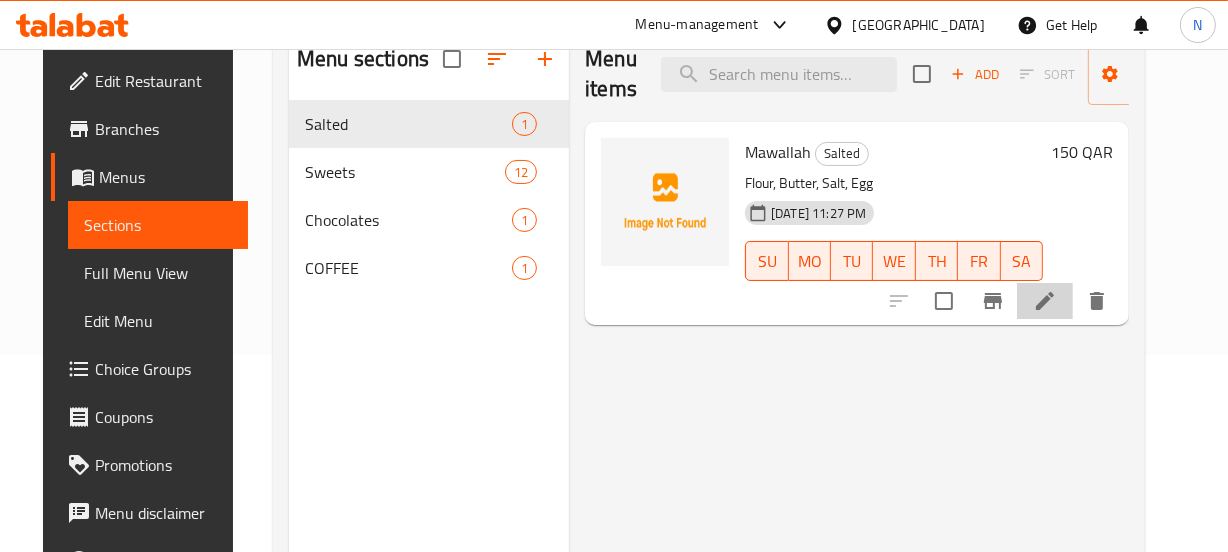 click at bounding box center [1045, 301] 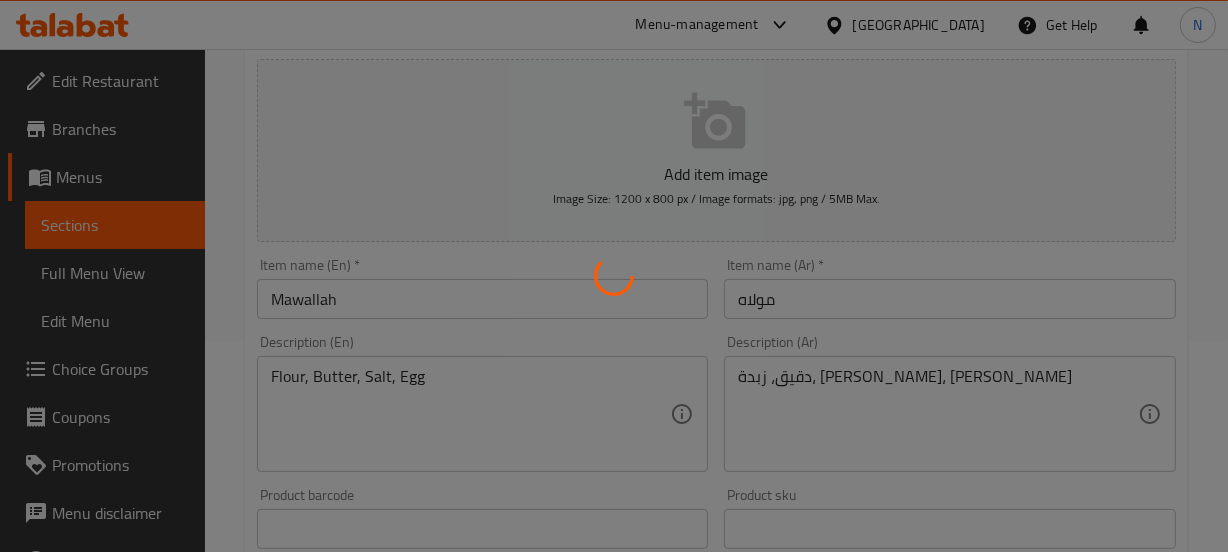 scroll, scrollTop: 212, scrollLeft: 0, axis: vertical 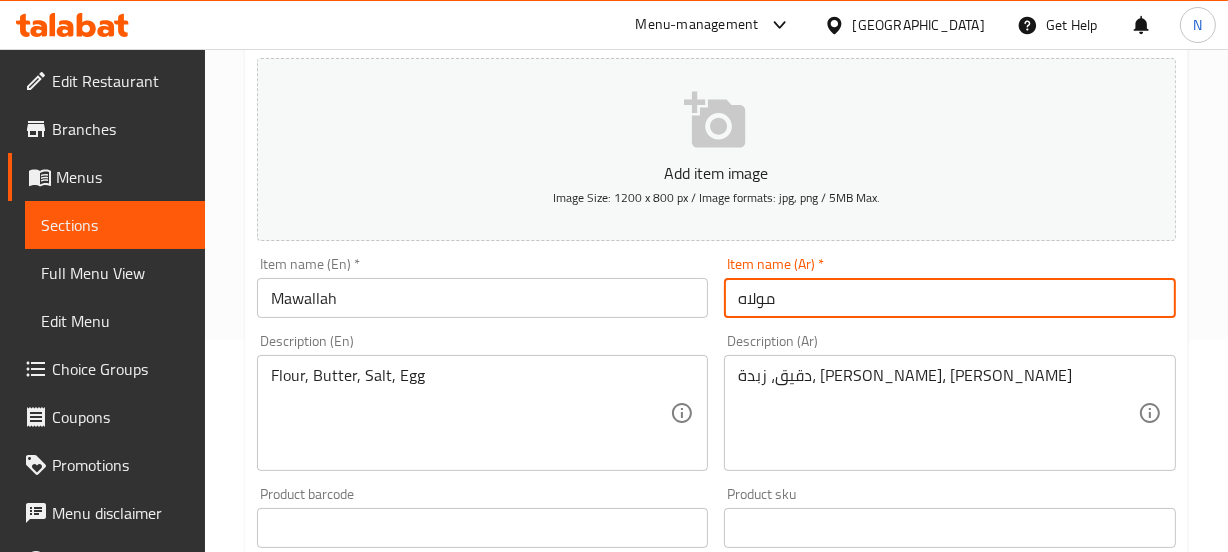 click on "مولاه" at bounding box center [950, 298] 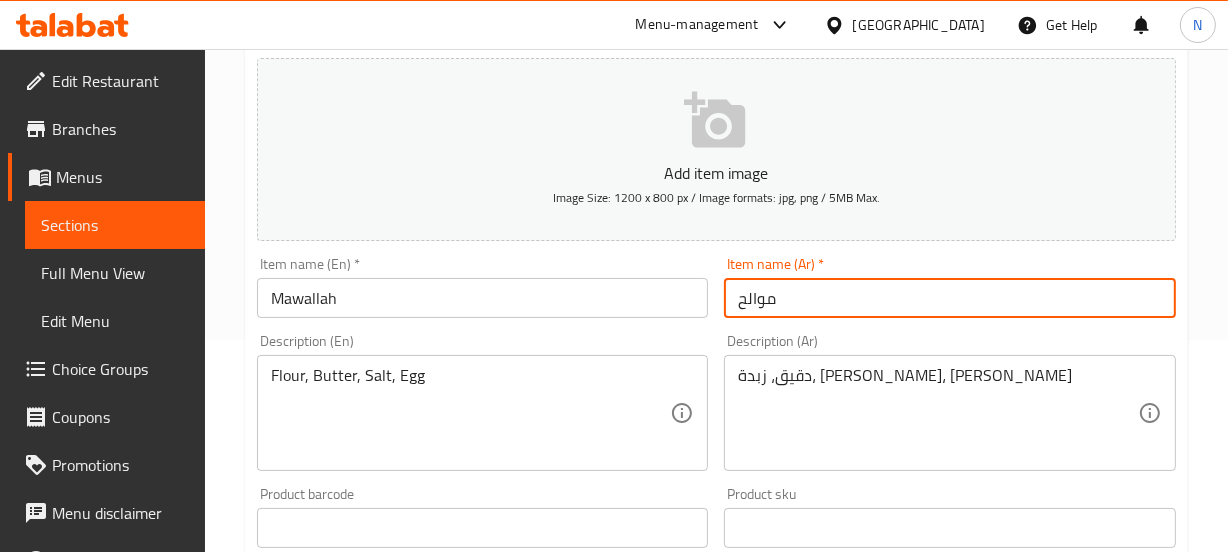 type on "موالح" 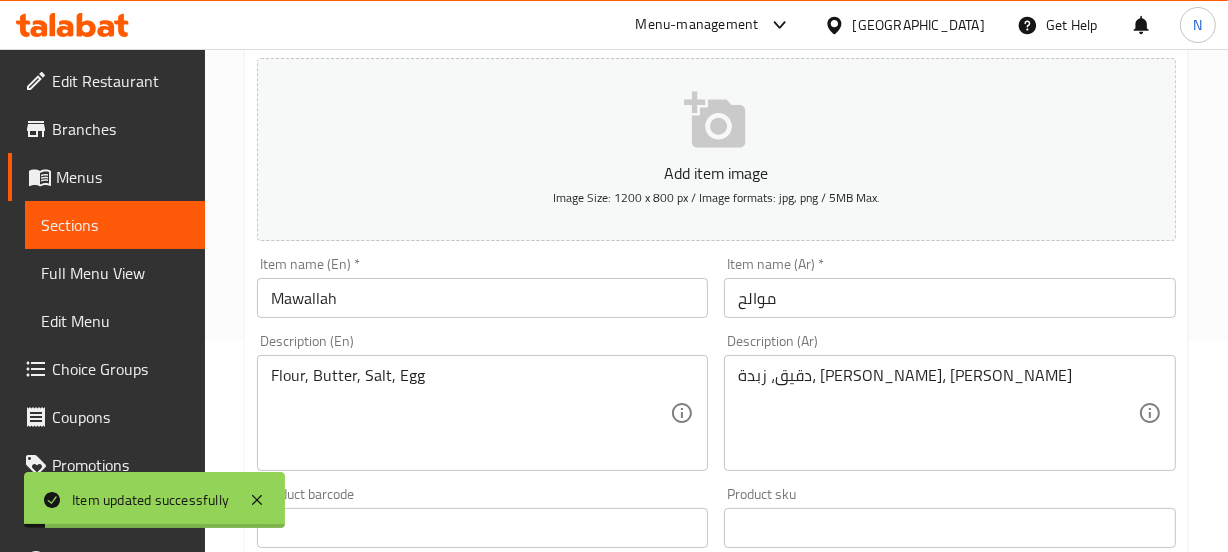 click on "Description (Ar) دقيق، زبدة، ملح، بيض Description (Ar)" at bounding box center (950, 402) 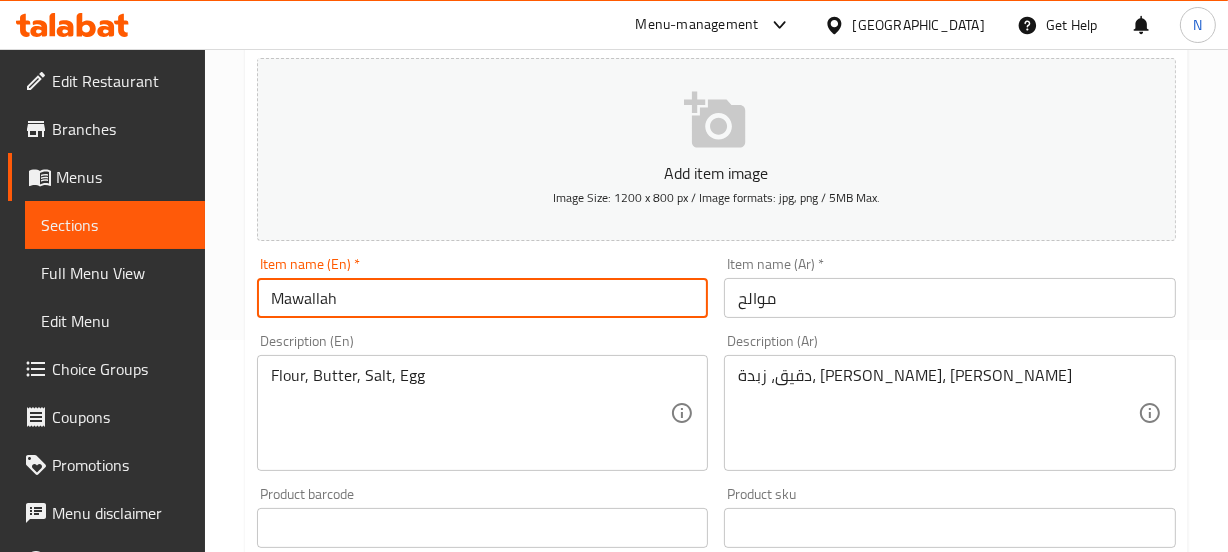 click on "Mawallah" at bounding box center (483, 298) 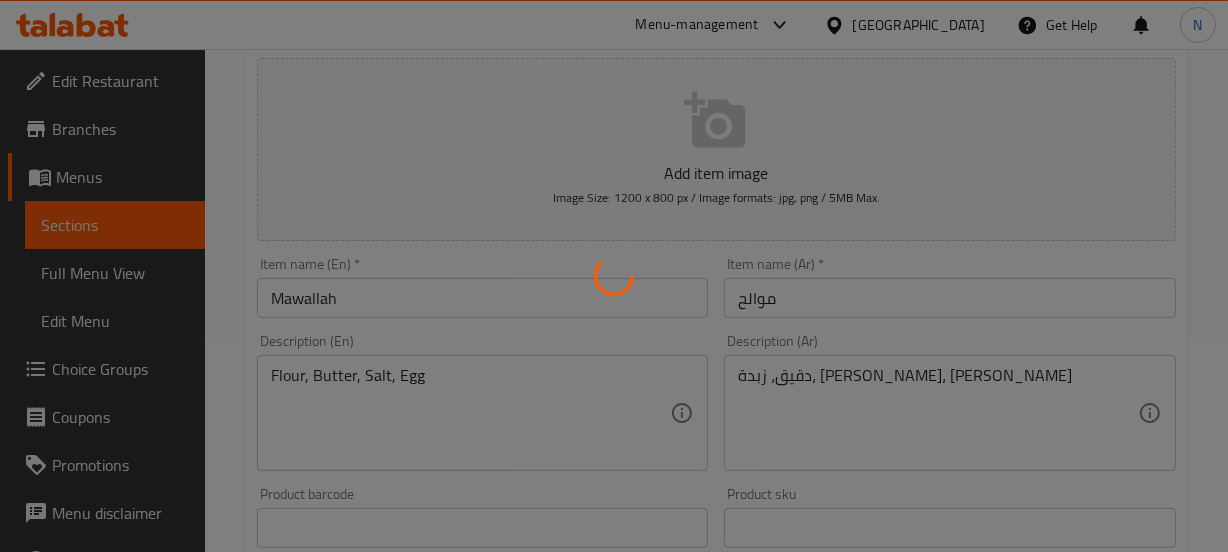 click at bounding box center (614, 276) 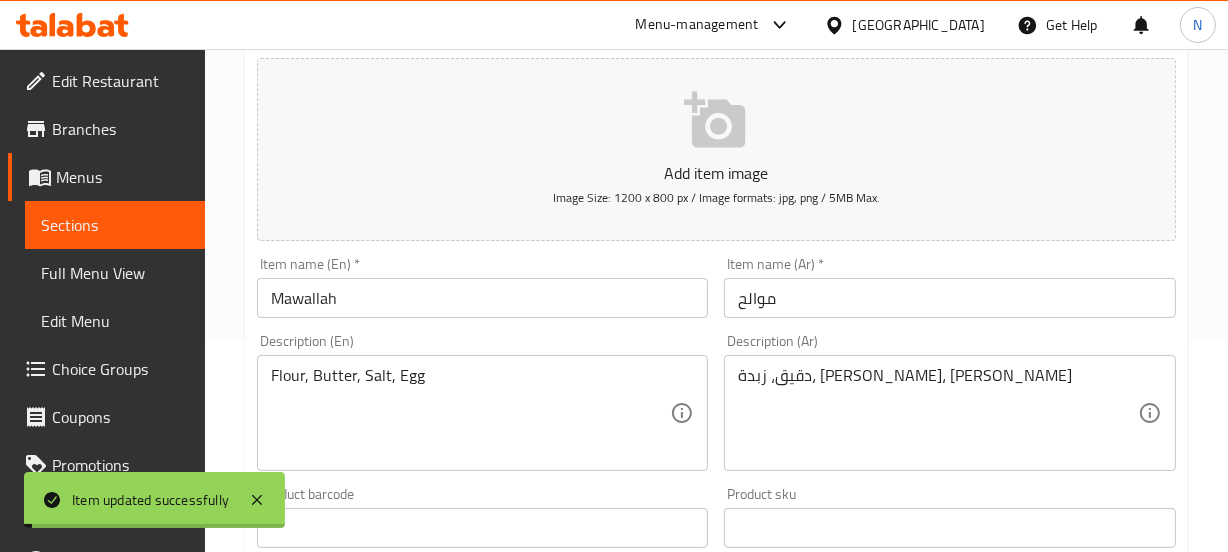 scroll, scrollTop: 0, scrollLeft: 0, axis: both 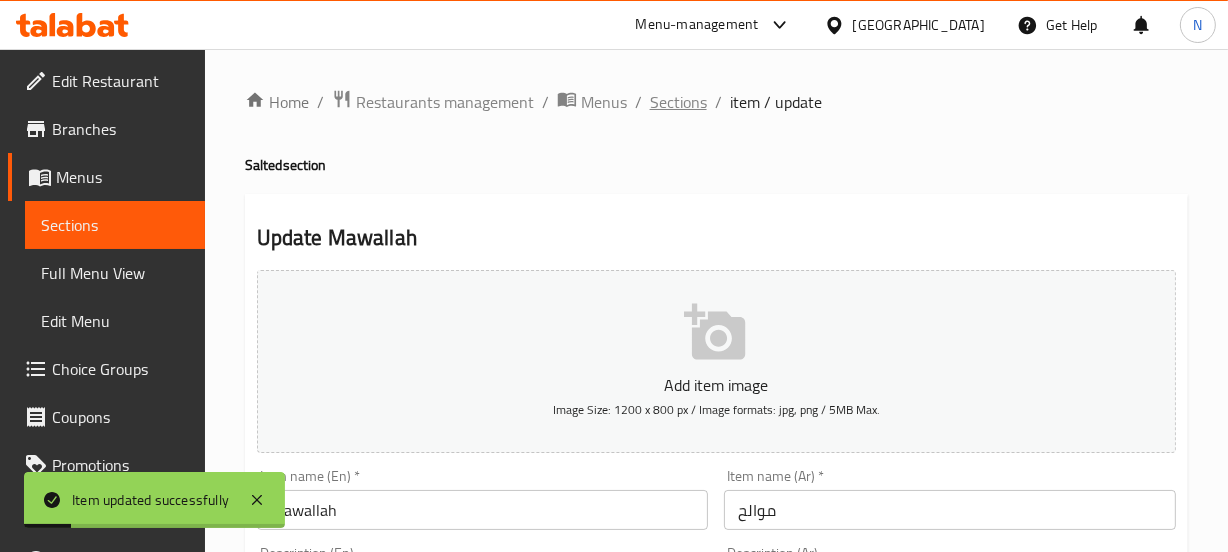 click on "Sections" at bounding box center [678, 102] 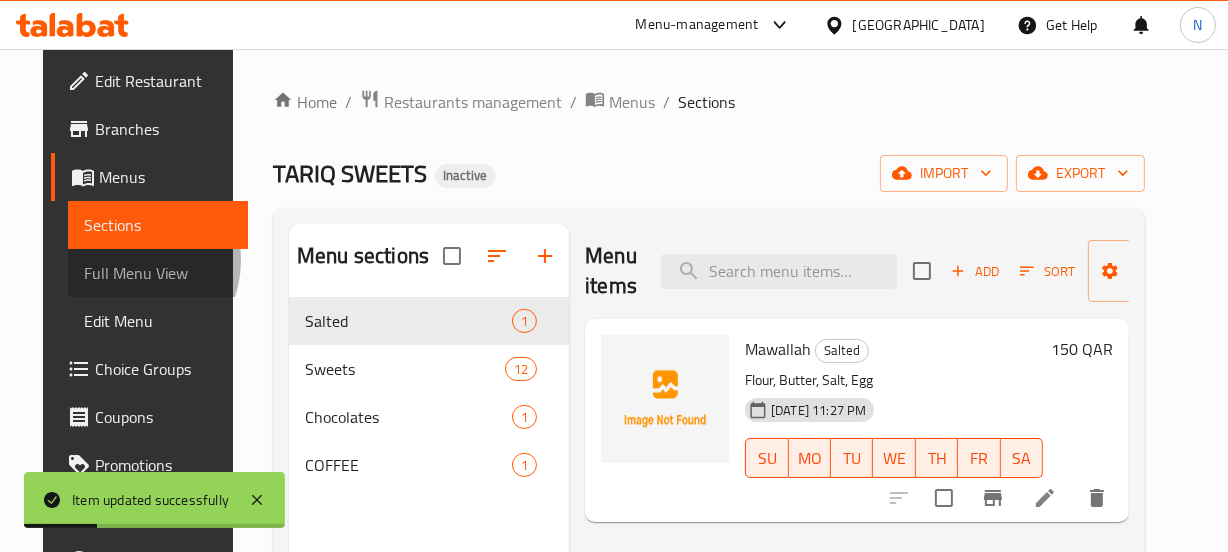 click on "Full Menu View" at bounding box center [158, 273] 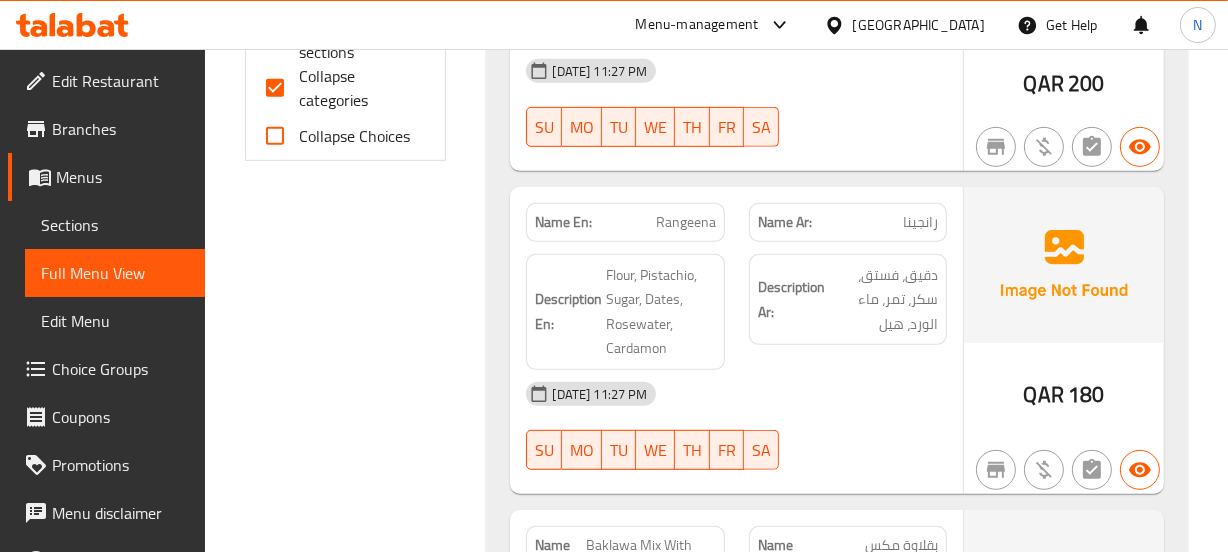 scroll, scrollTop: 862, scrollLeft: 0, axis: vertical 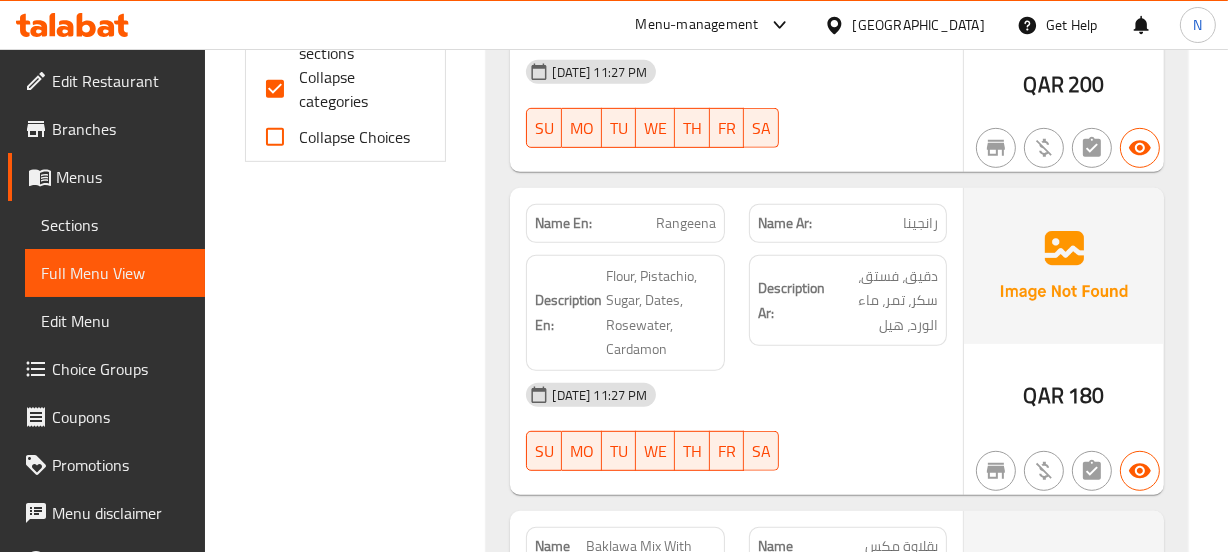 click on "Name En: Pecan Name Ar: البقان Description En: Pecan Nuts, Baklava Sheets, Sugar Description Ar: مكسرات البقان، رقائق البقلاوة، سكر 12-07-2025 11:27 PM SU MO TU WE TH FR SA QAR 200 Name En: Rangeena Name Ar: رانجينا Description En: Flour, Pistachio, Sugar, Dates, Rosewater, Cardamon Description Ar: دقيق، فستق، سكر، تمر، ماء الورد، هيل 12-07-2025 11:27 PM SU MO TU WE TH FR SA QAR 180 Name En: Baklawa Mix With Choco Name Ar: بقلاوة مكس بالشوكولاتة Description En: Baklava Sheet, Cashew Nuts, Almond Nuts, Sugar Description Ar: ورقة بقلاوة، كاجو، لوز، سكر 12-07-2025 11:27 PM SU MO TU WE TH FR SA QAR 220 Name En: Mamoul Name Ar: معمول Description En: Semolina, Suagr, Dates, Nuts, Butter, Rose Water Description Ar: سيمولينا، سكر، تمر، مكسرات، زبدة، ماء ورد 12-07-2025 11:27 PM SU MO TU WE TH FR SA QAR 180 Name En: Rahash White Name Ar: رهش الأبيض SU MO TU" at bounding box center (836, -364) 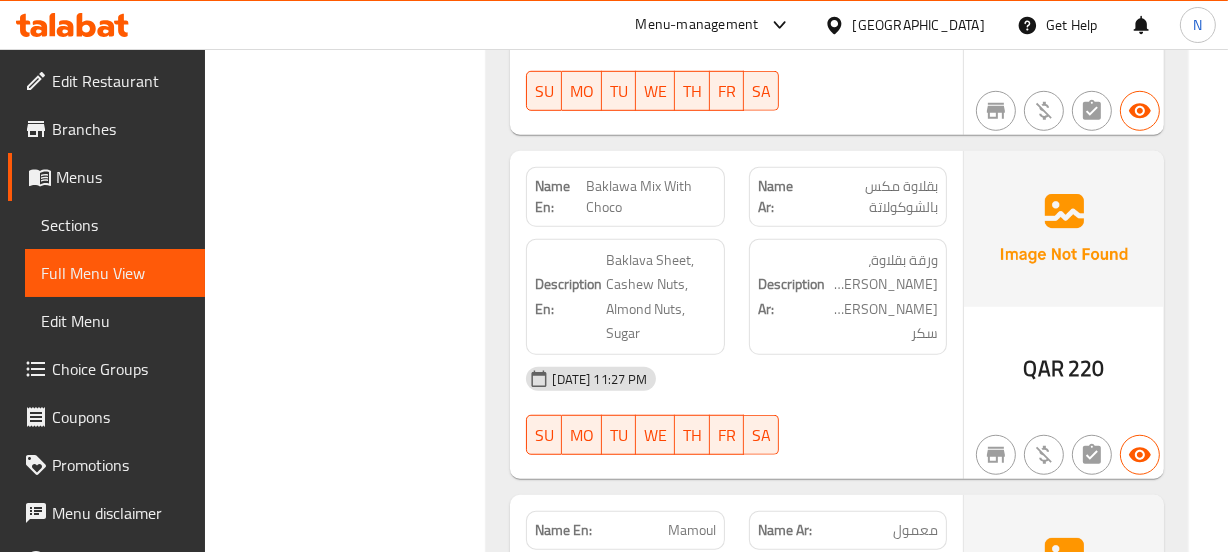 scroll, scrollTop: 1223, scrollLeft: 0, axis: vertical 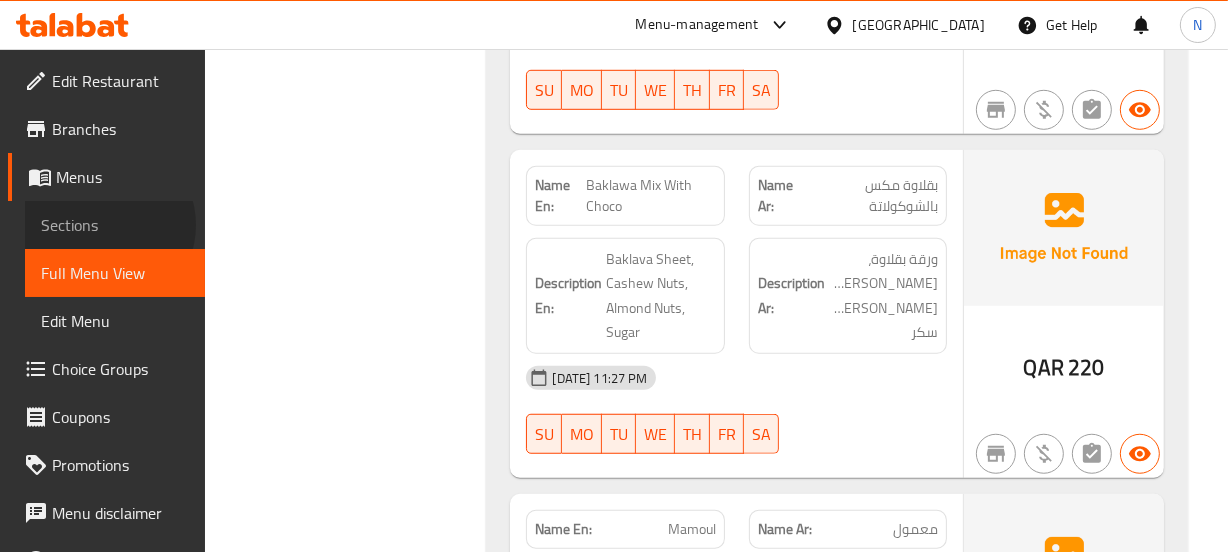 click on "Sections" at bounding box center (115, 225) 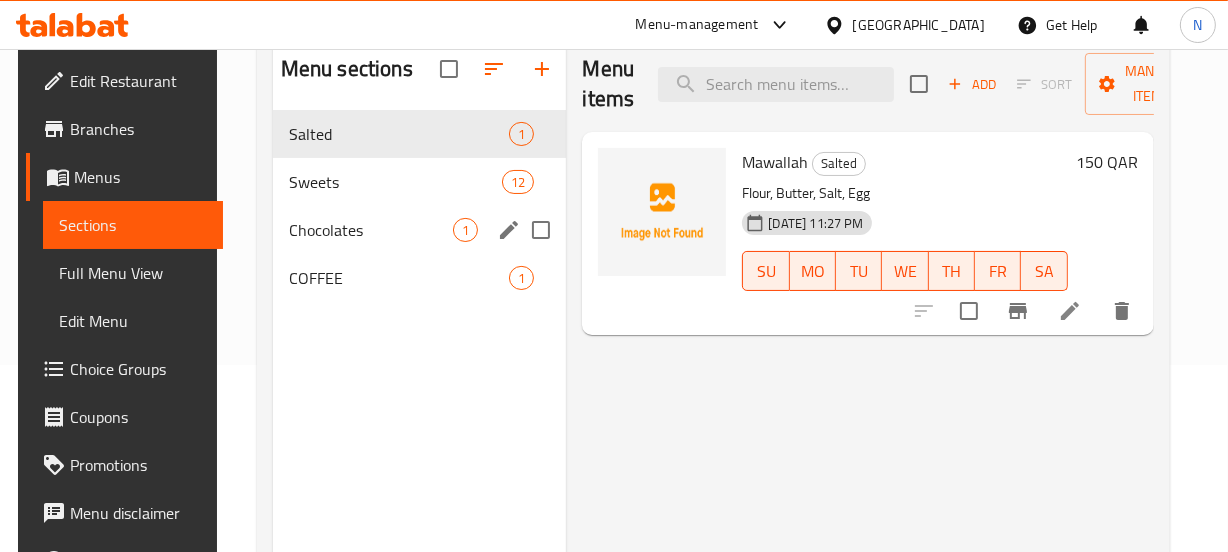 scroll, scrollTop: 186, scrollLeft: 0, axis: vertical 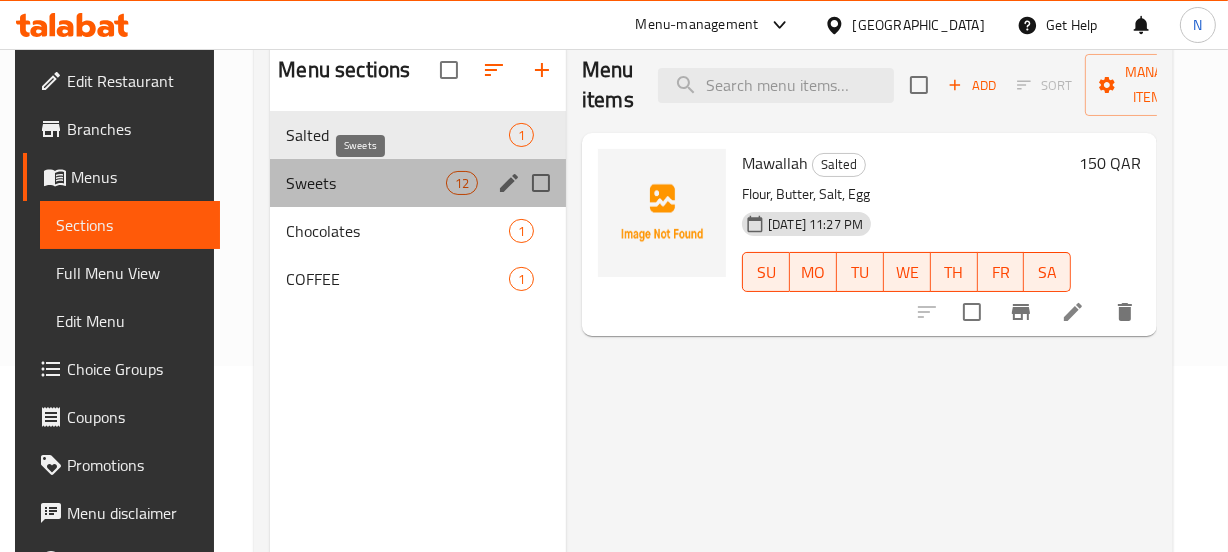 click on "Sweets" at bounding box center [365, 183] 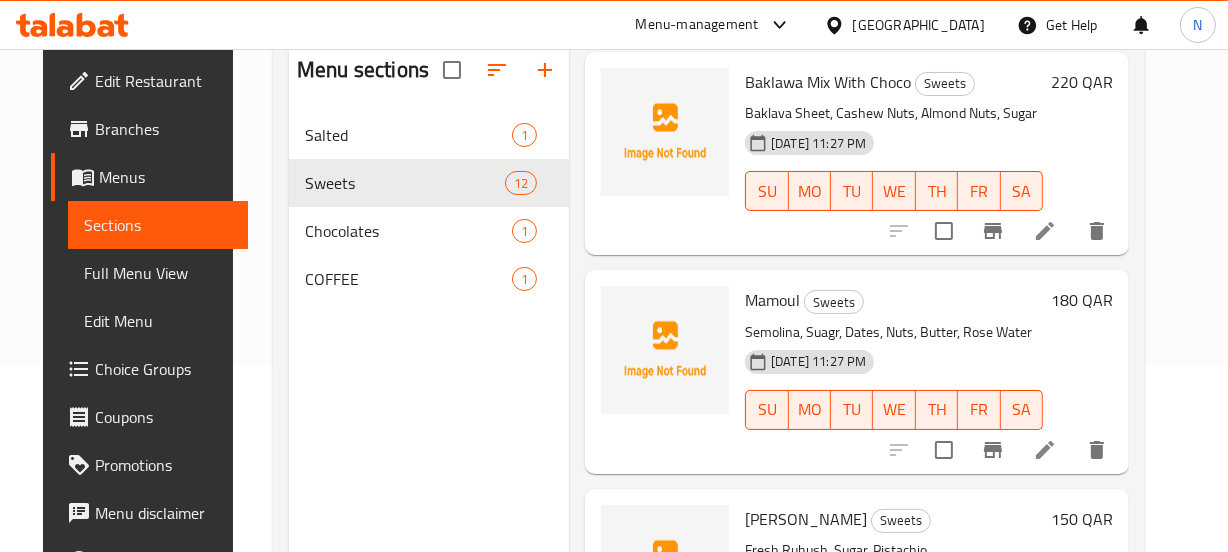 scroll, scrollTop: 544, scrollLeft: 0, axis: vertical 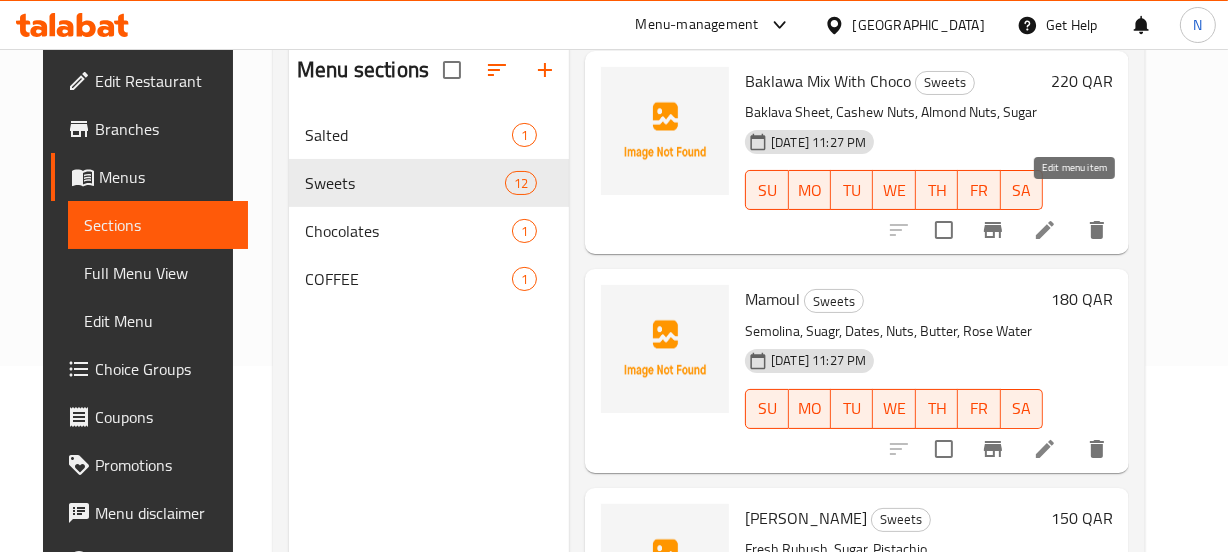 click 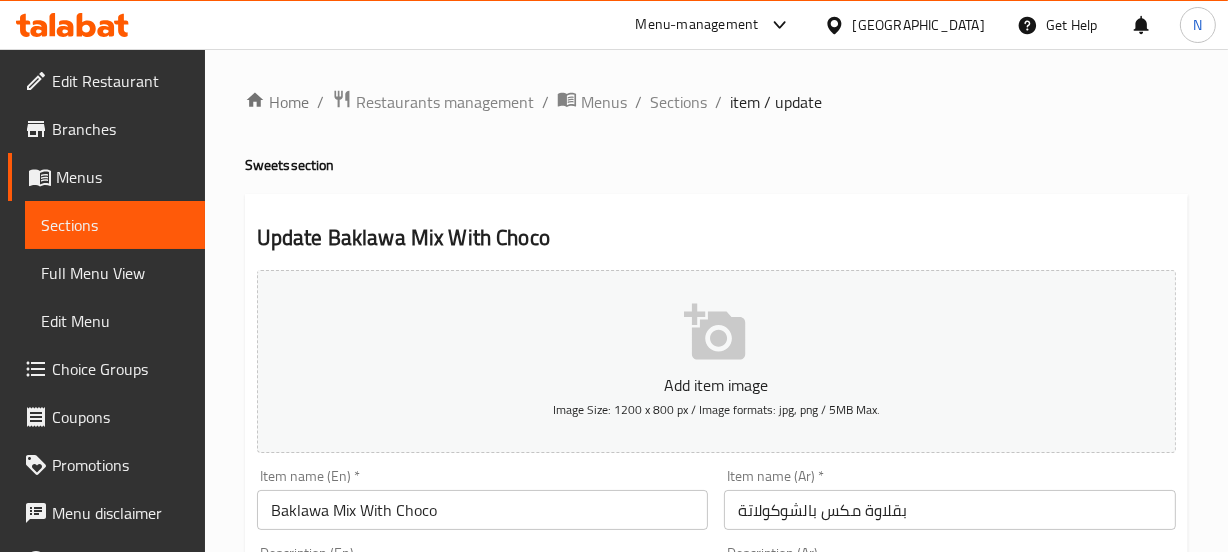 scroll, scrollTop: 270, scrollLeft: 0, axis: vertical 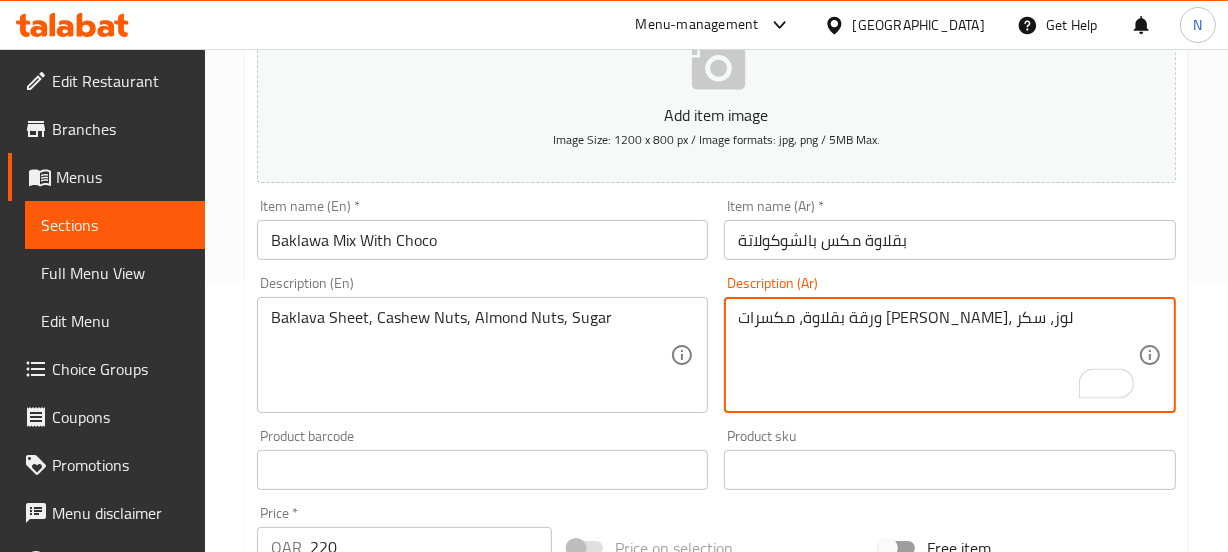 click on "ورقة بقلاوة، مكسرات كاجو، لوز، سكر" at bounding box center (938, 355) 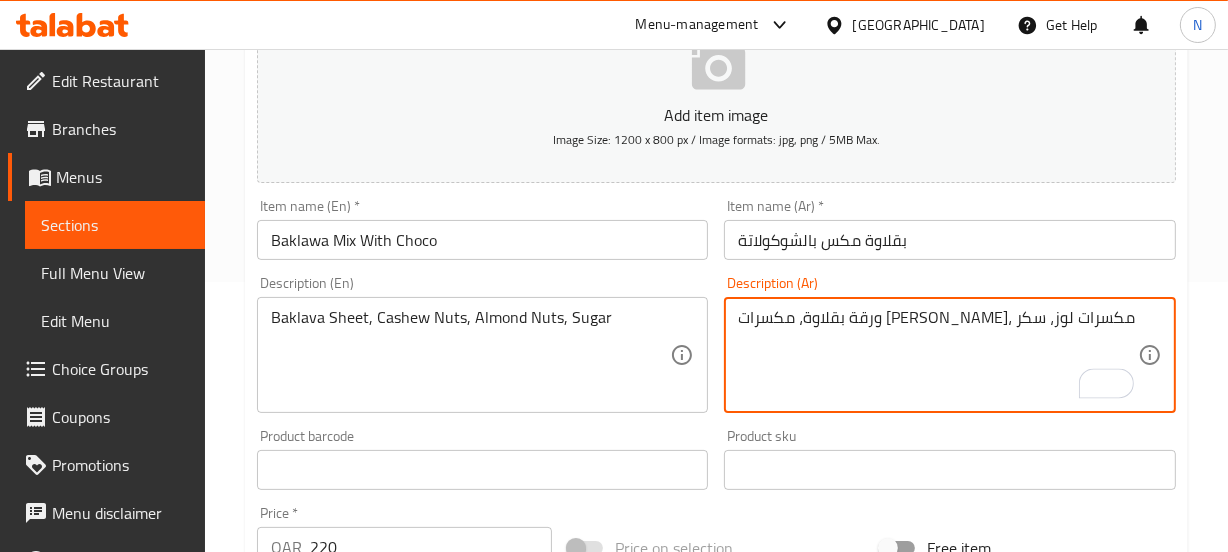 type on "ورقة بقلاوة، مكسرات كاجو، مكسرات لوز، سكر" 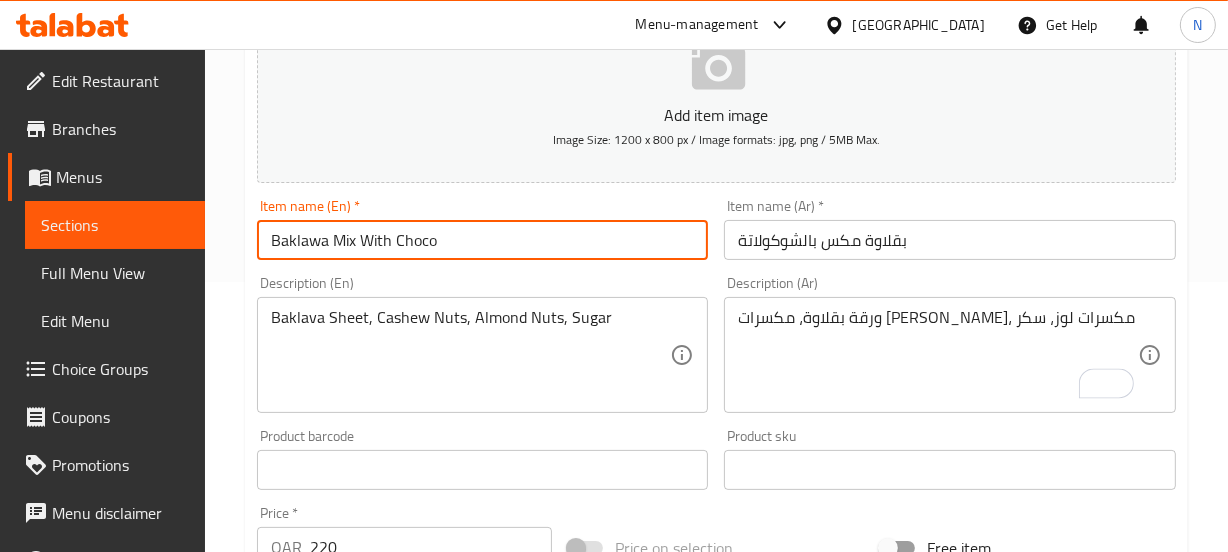 click on "Baklawa Mix With Choco" at bounding box center [483, 240] 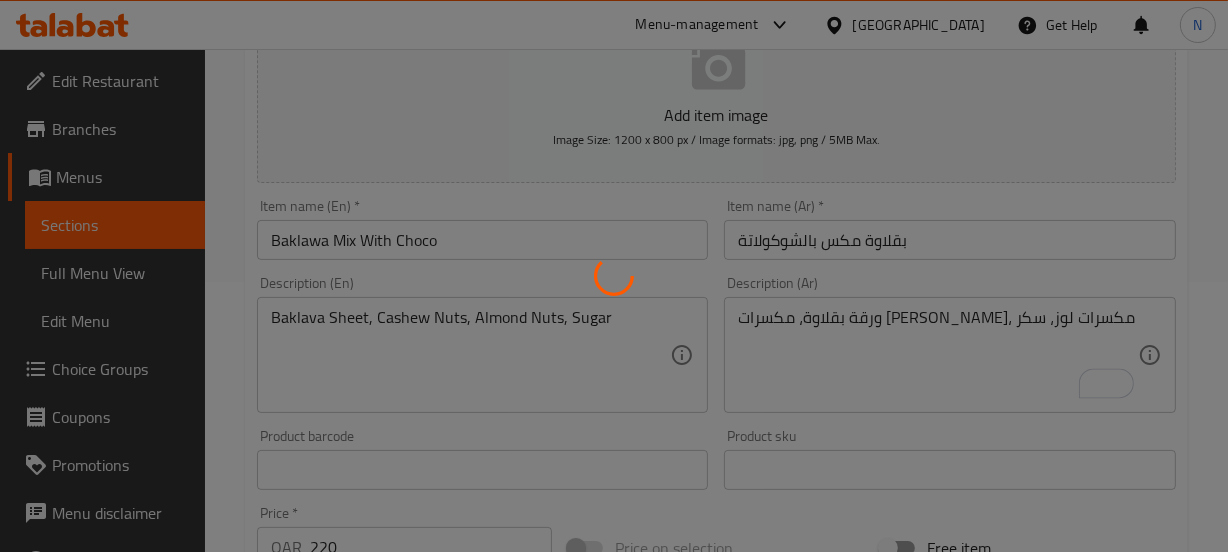 click at bounding box center (614, 276) 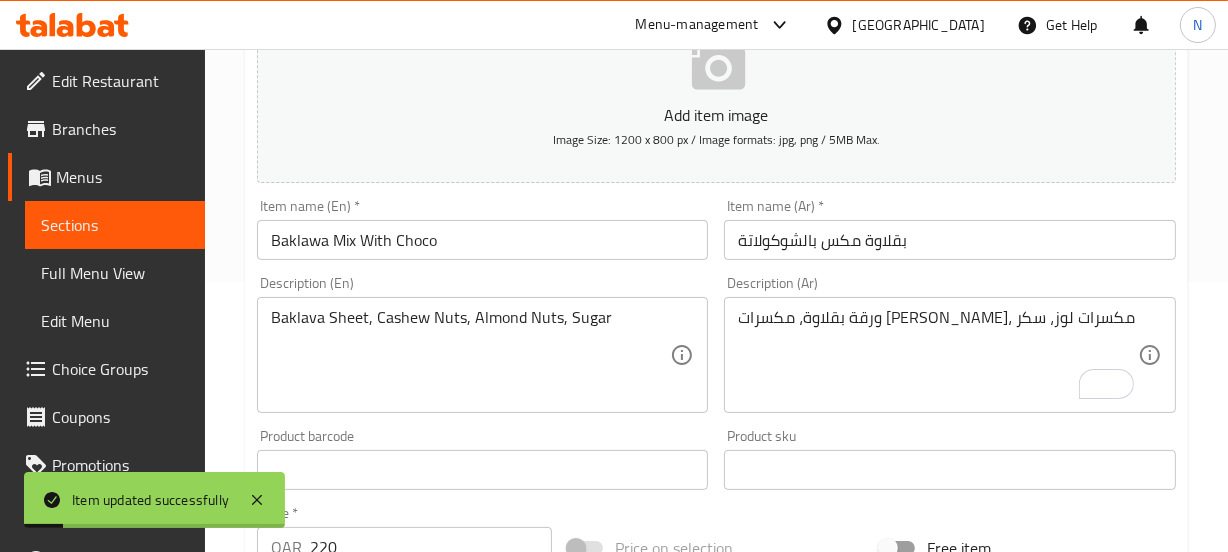 scroll, scrollTop: 0, scrollLeft: 0, axis: both 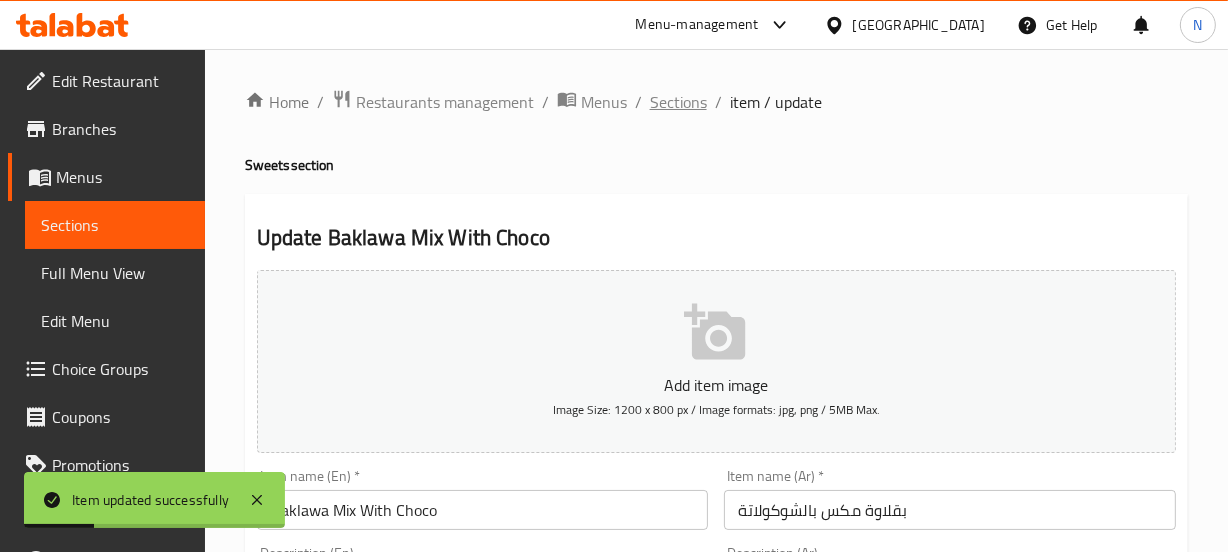 click on "Sections" at bounding box center (678, 102) 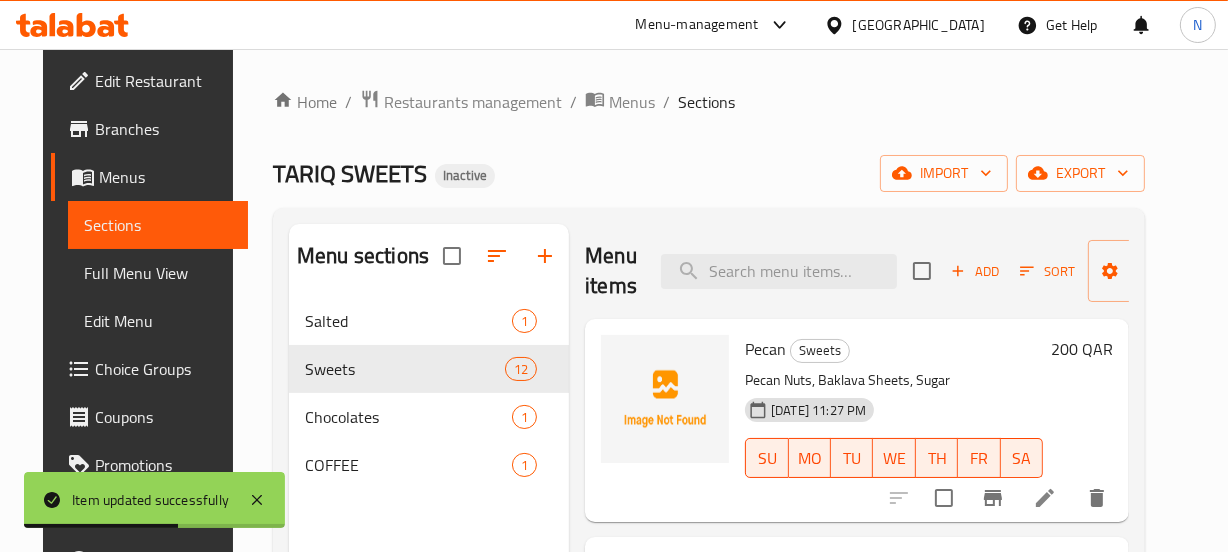 drag, startPoint x: 642, startPoint y: 7, endPoint x: 724, endPoint y: 97, distance: 121.75385 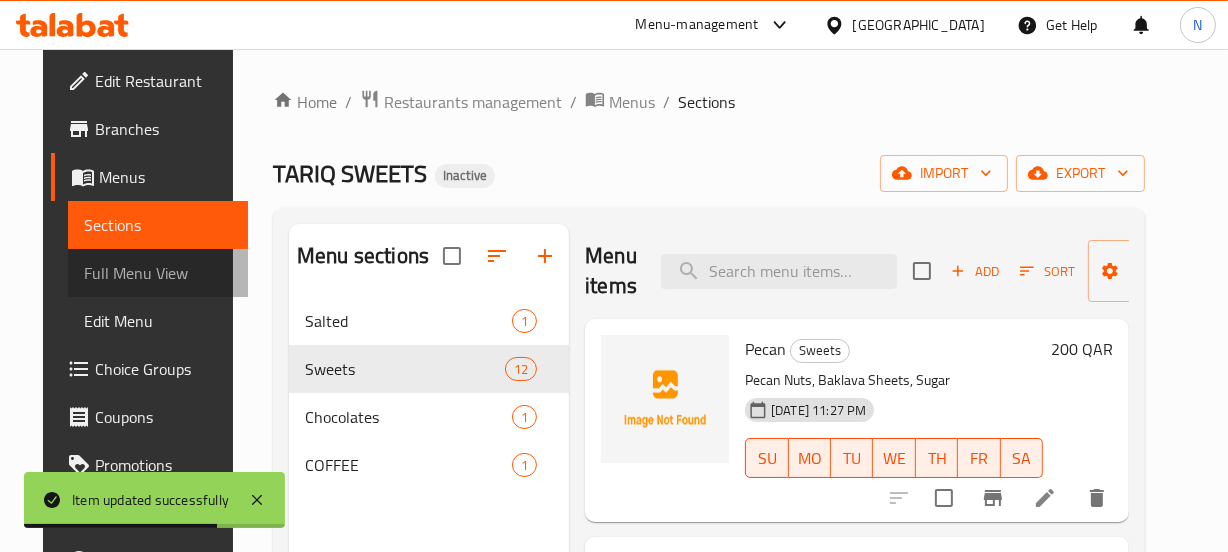 click on "Full Menu View" at bounding box center [158, 273] 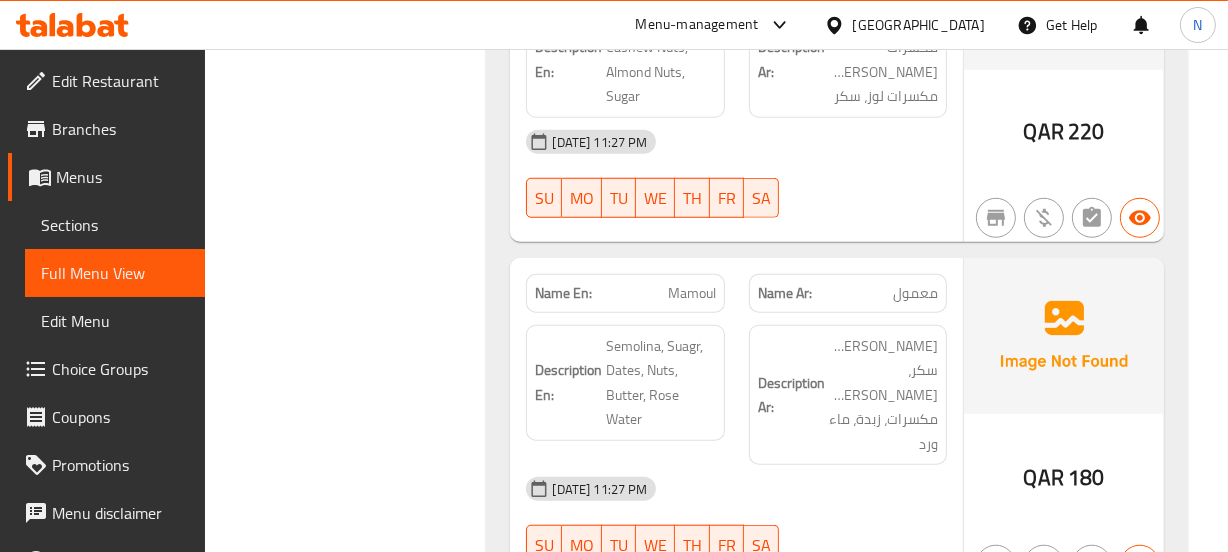 scroll, scrollTop: 1460, scrollLeft: 0, axis: vertical 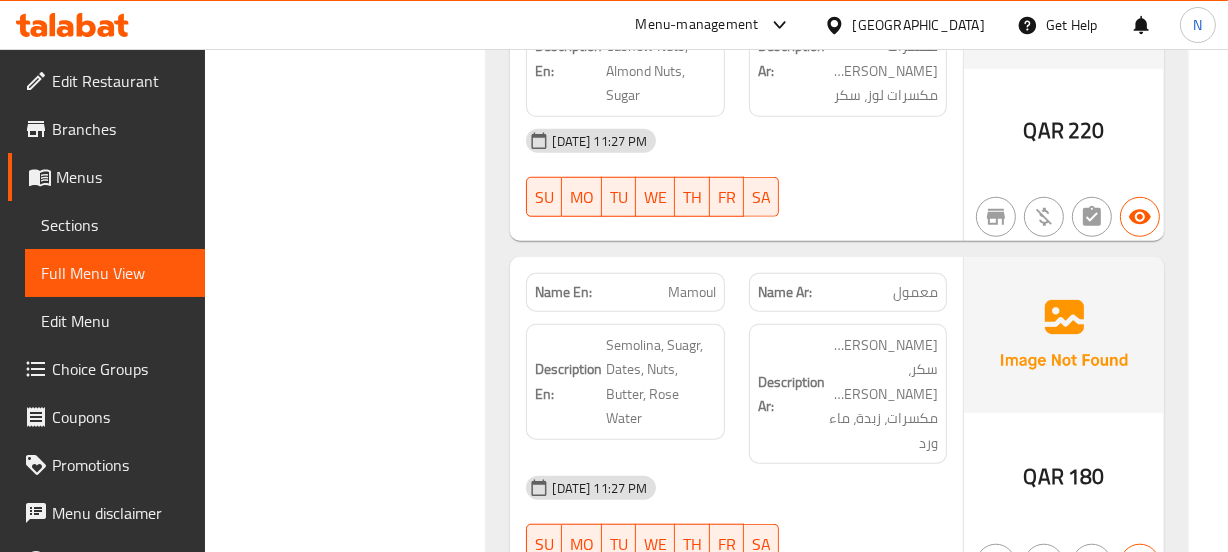 click on "Filter Branches Branches Popular filters Free items Branch specific items Has choices Upsell items Availability filters Available Not available View filters Collapse sections Collapse categories Collapse Choices" at bounding box center [354, 1386] 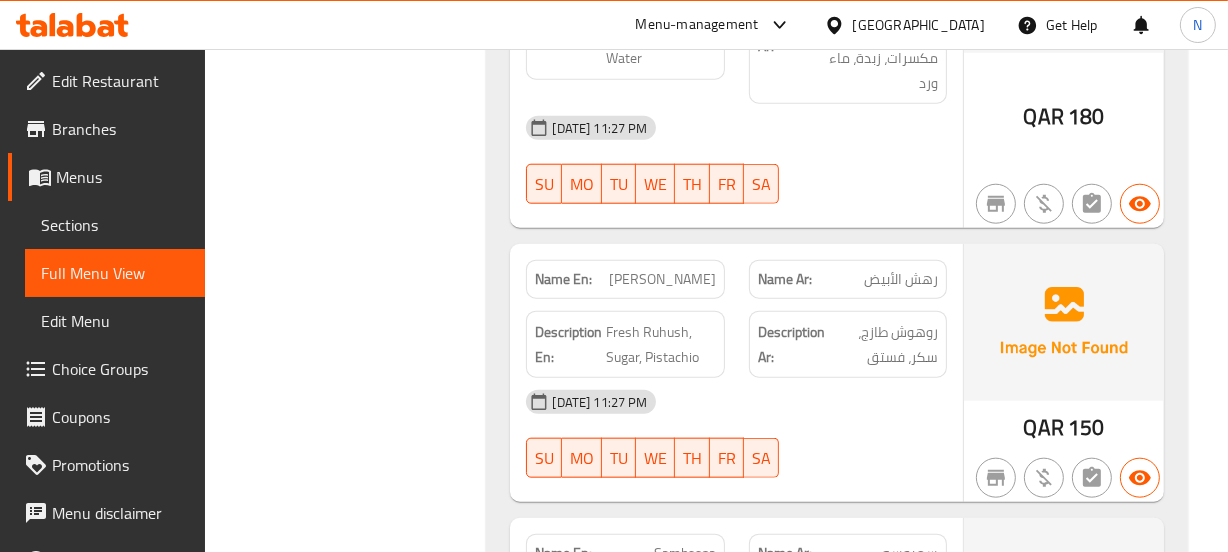 scroll, scrollTop: 1819, scrollLeft: 0, axis: vertical 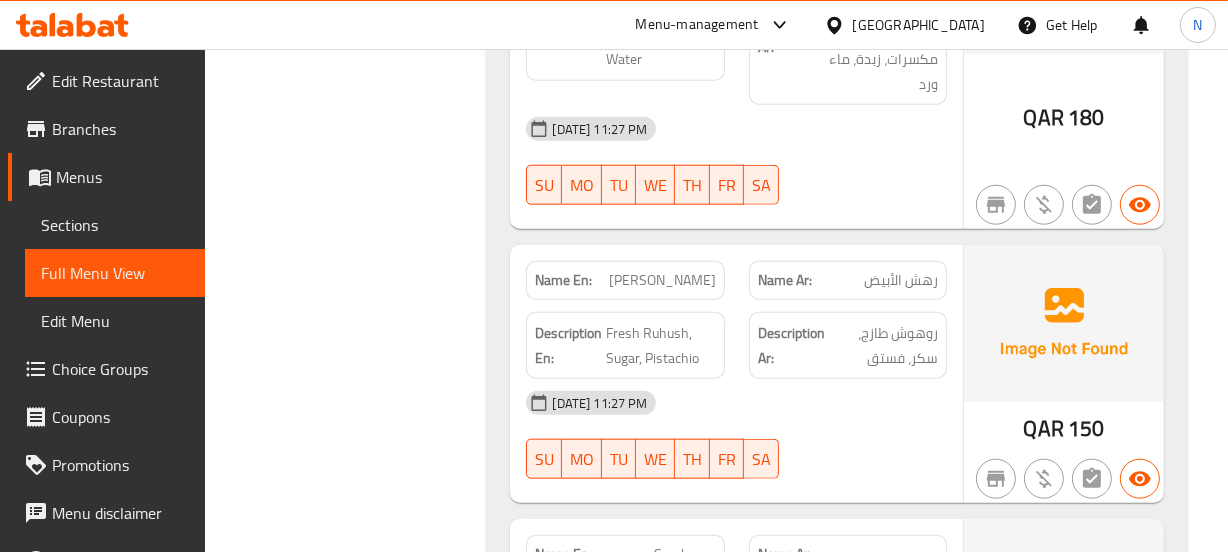 click on "Rahash White" at bounding box center (662, 280) 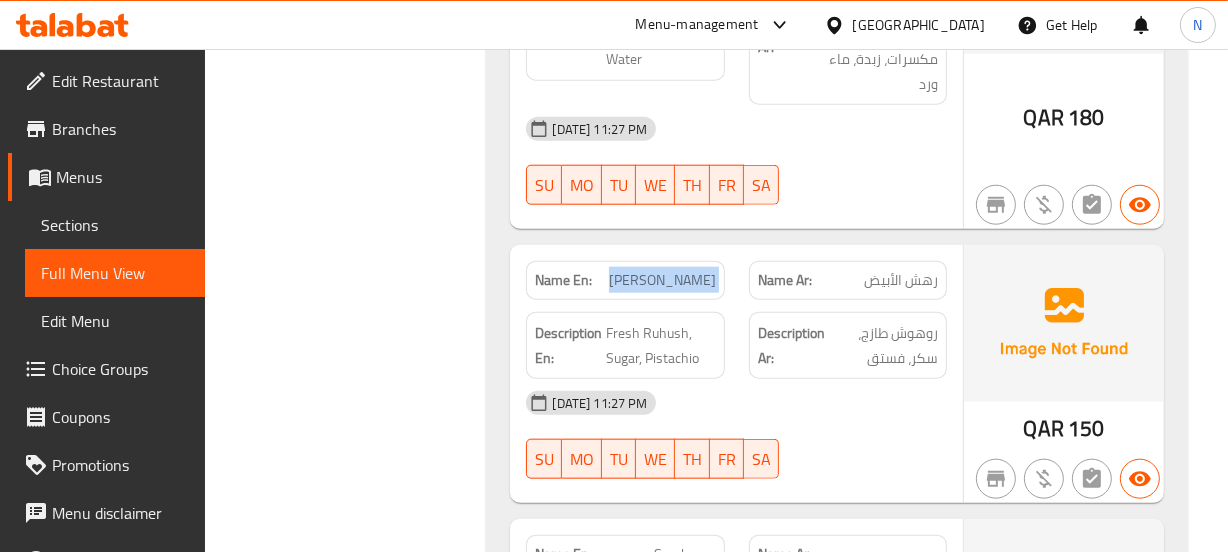 click on "Rahash White" at bounding box center (662, 280) 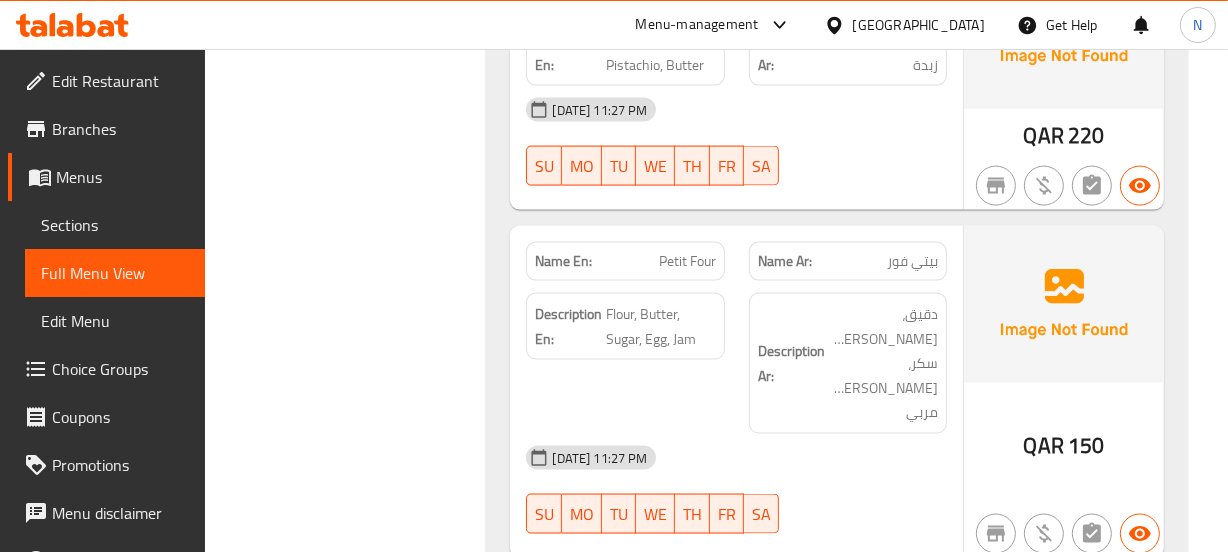 scroll, scrollTop: 2719, scrollLeft: 0, axis: vertical 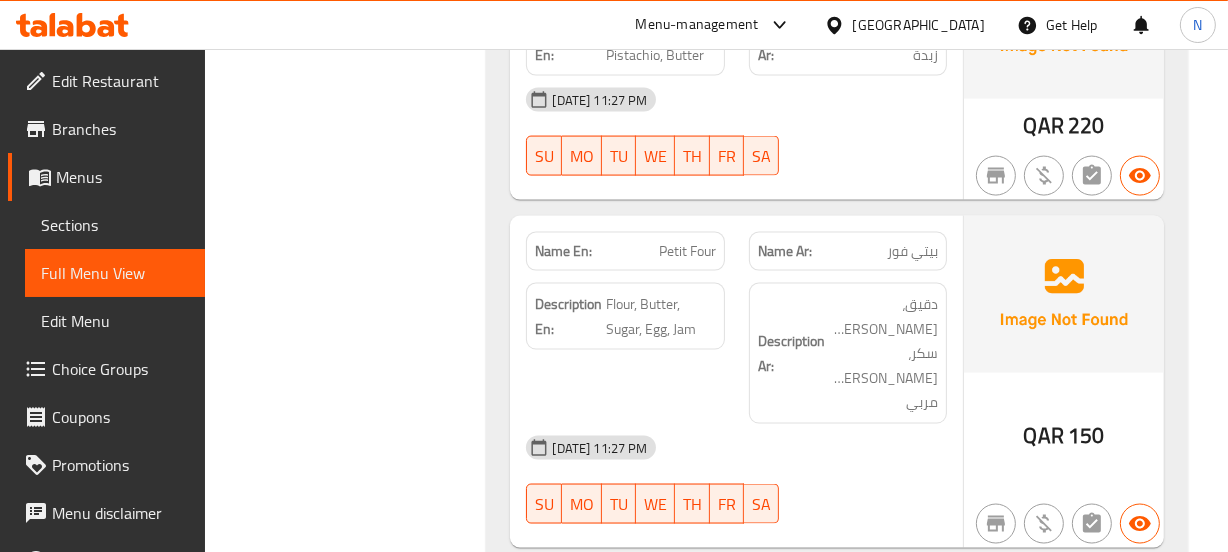 click on "Filter Branches Branches Popular filters Free items Branch specific items Has choices Upsell items Availability filters Available Not available View filters Collapse sections Collapse categories Collapse Choices" at bounding box center [354, 127] 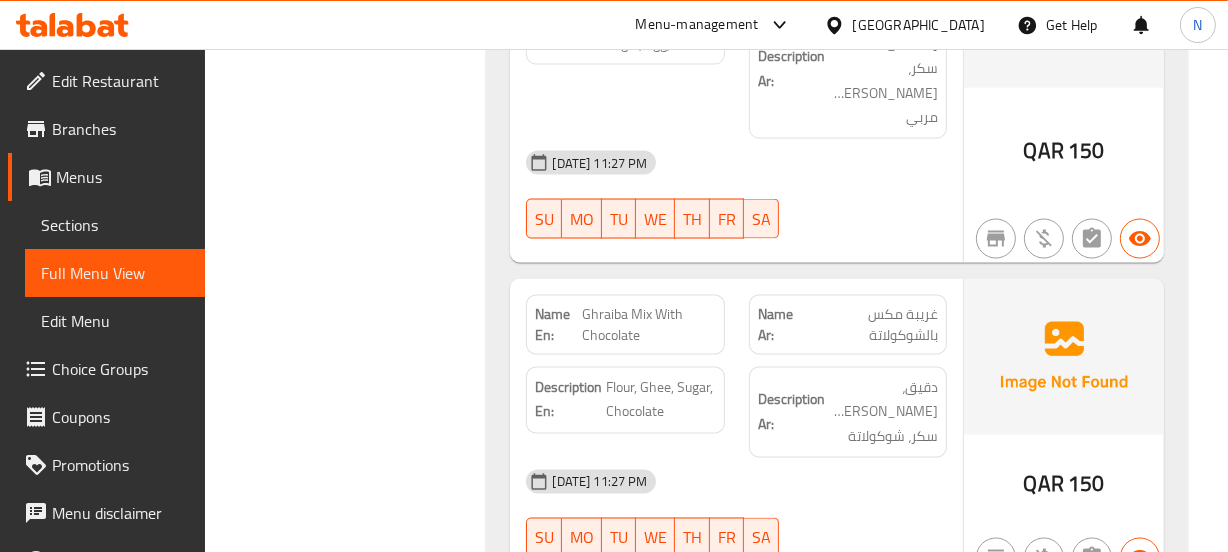 scroll, scrollTop: 3003, scrollLeft: 0, axis: vertical 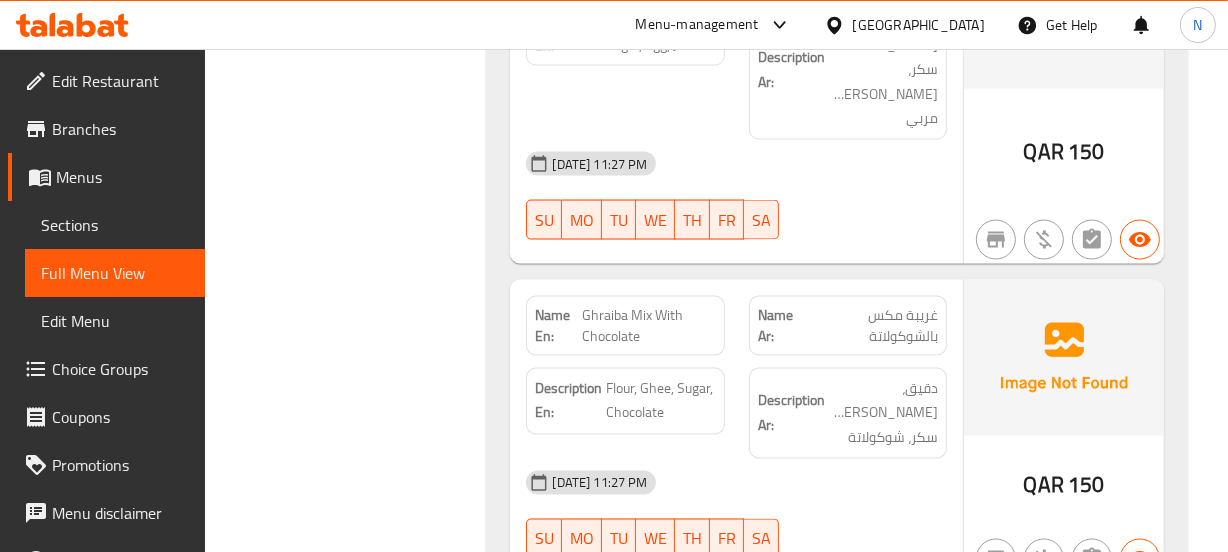 click on "Filter Branches Branches Popular filters Free items Branch specific items Has choices Upsell items Availability filters Available Not available View filters Collapse sections Collapse categories Collapse Choices" at bounding box center [354, -157] 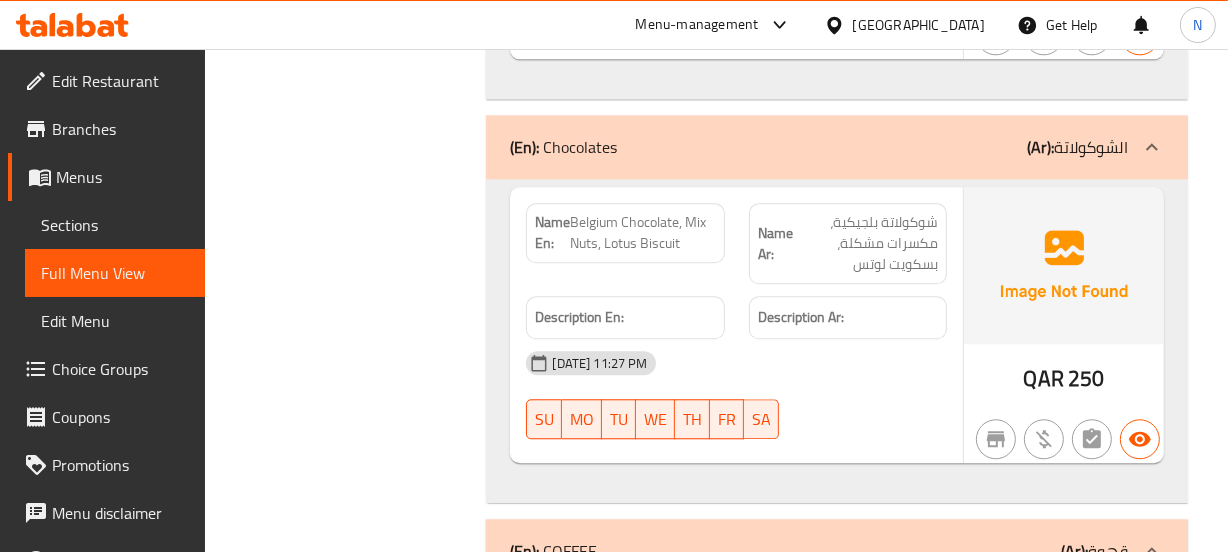 scroll, scrollTop: 4488, scrollLeft: 0, axis: vertical 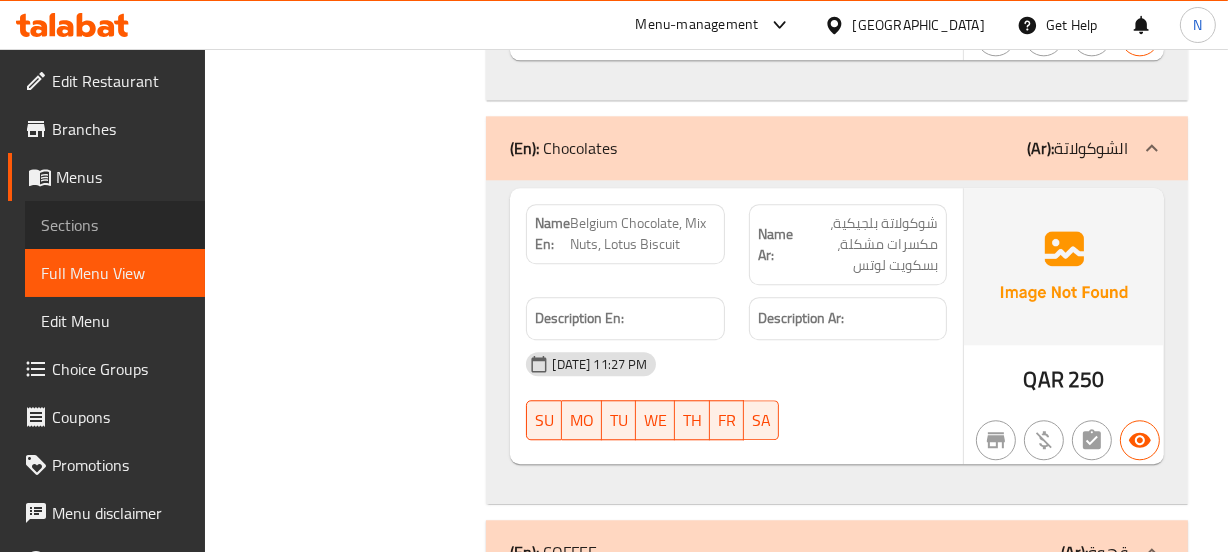 click on "Sections" at bounding box center (115, 225) 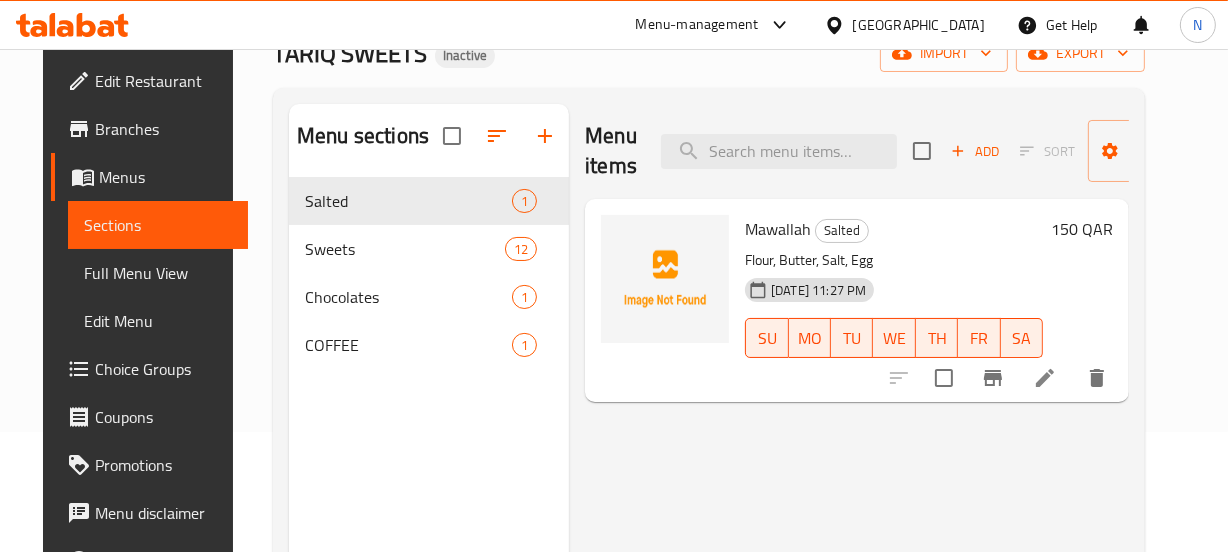 scroll, scrollTop: 113, scrollLeft: 0, axis: vertical 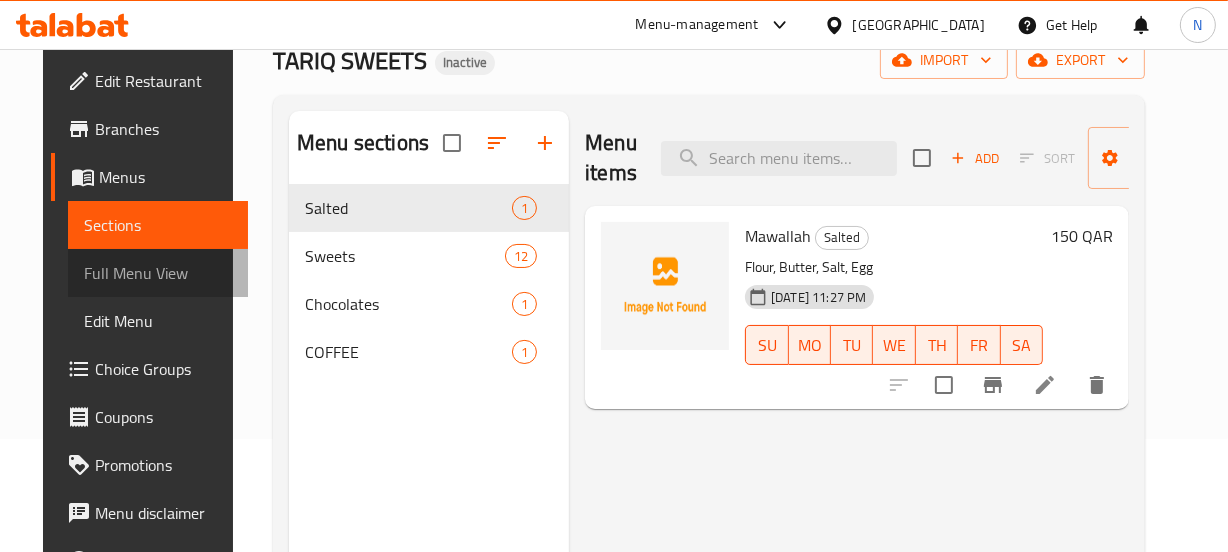 click on "Full Menu View" at bounding box center [158, 273] 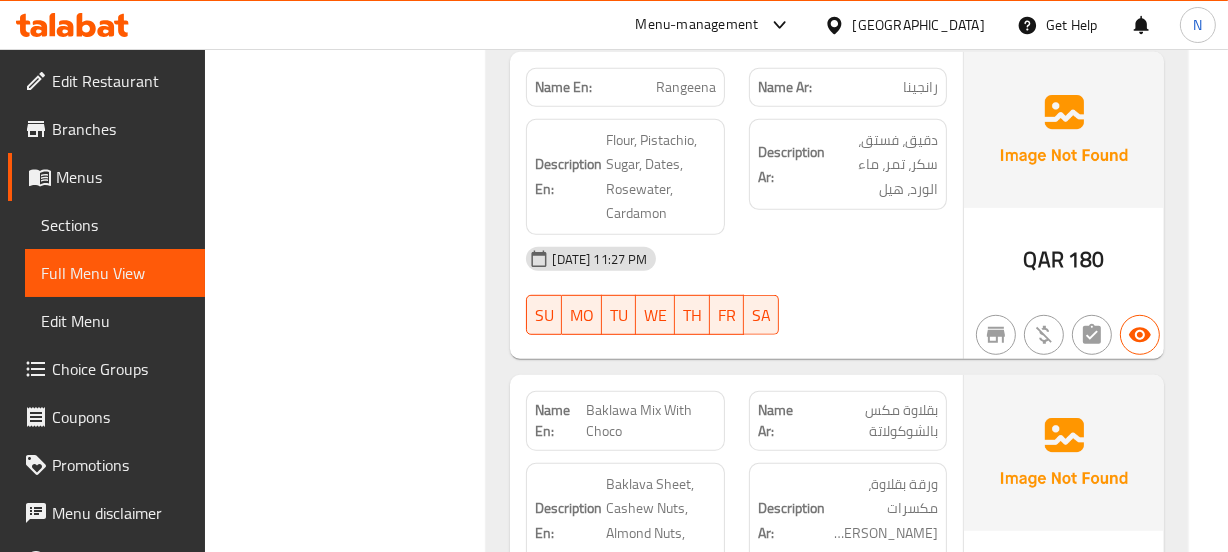 scroll, scrollTop: 1000, scrollLeft: 0, axis: vertical 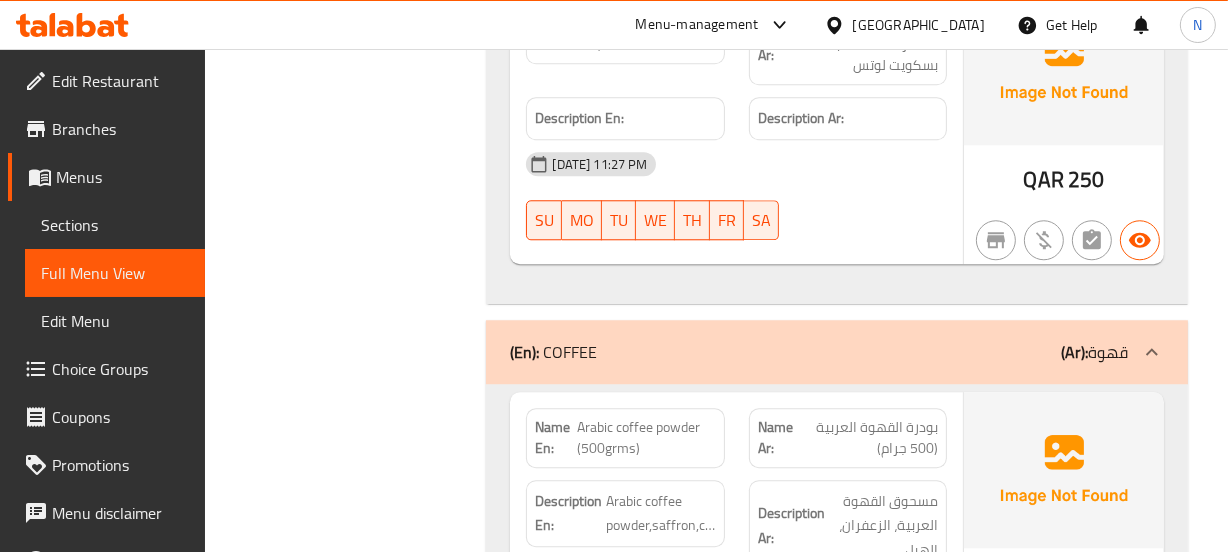 click on "Sections" at bounding box center [115, 225] 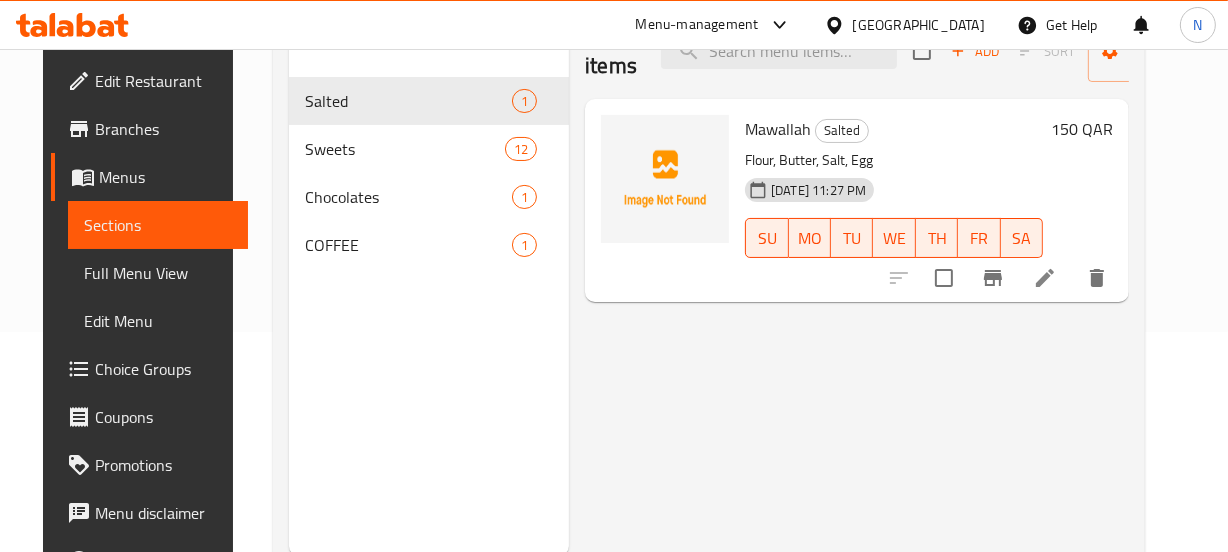 scroll, scrollTop: 220, scrollLeft: 0, axis: vertical 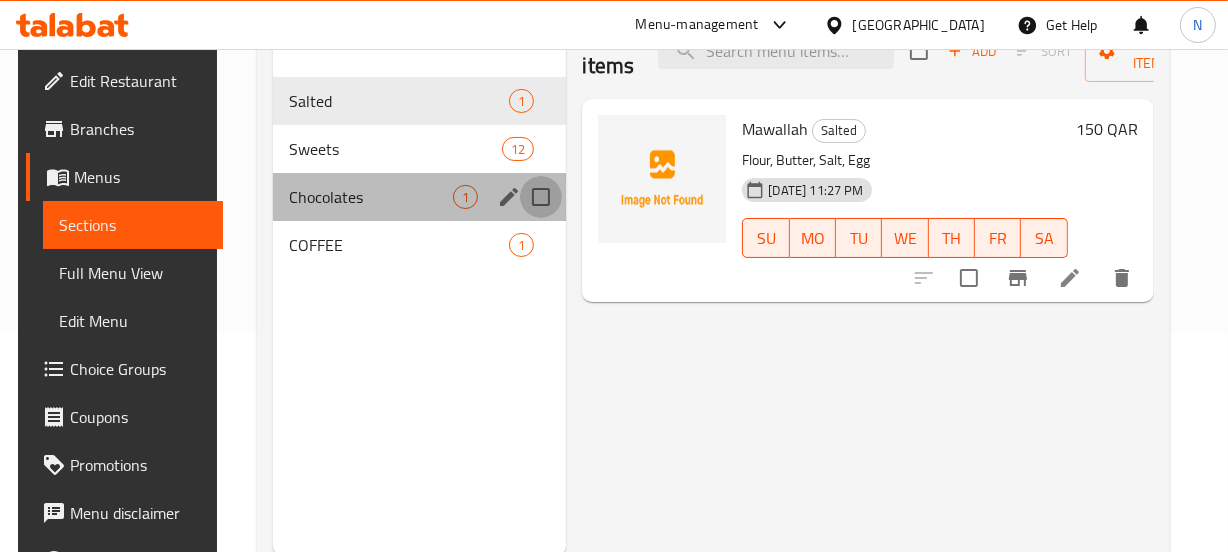 click at bounding box center (541, 197) 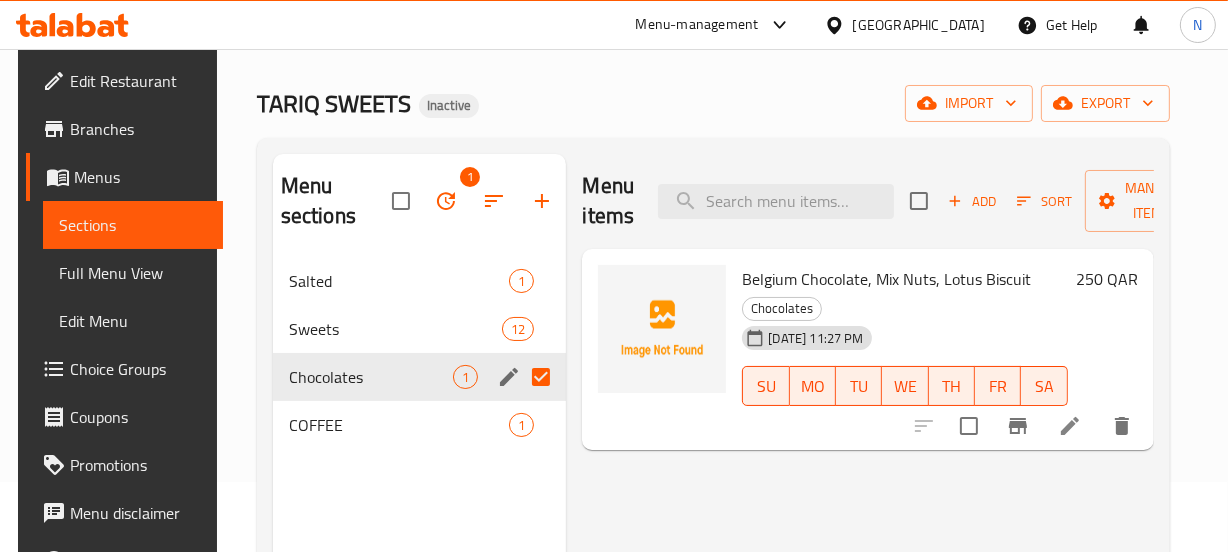 scroll, scrollTop: 68, scrollLeft: 0, axis: vertical 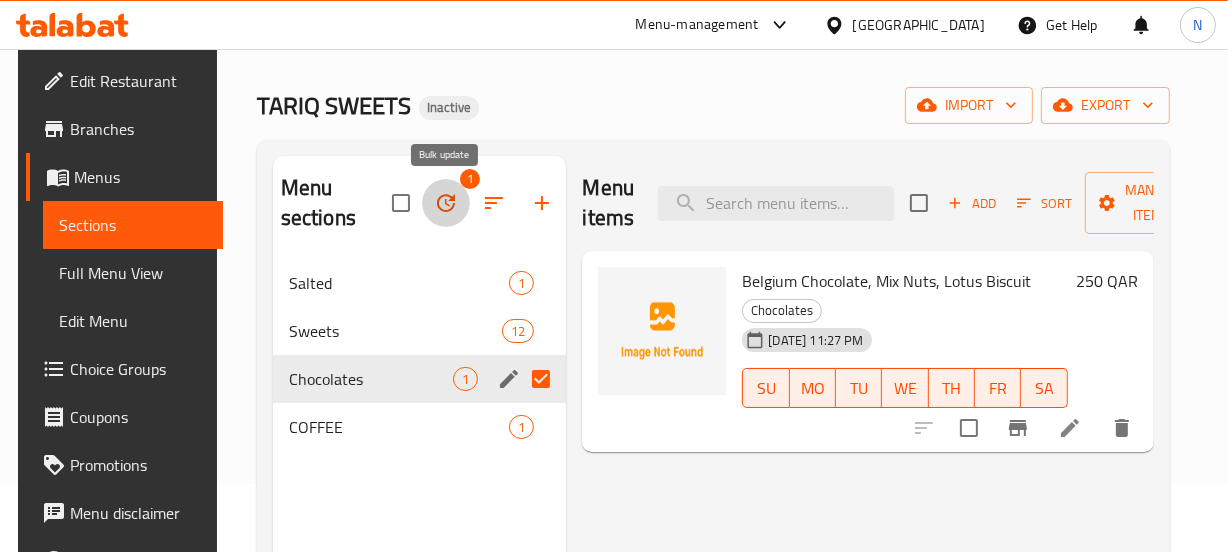 click 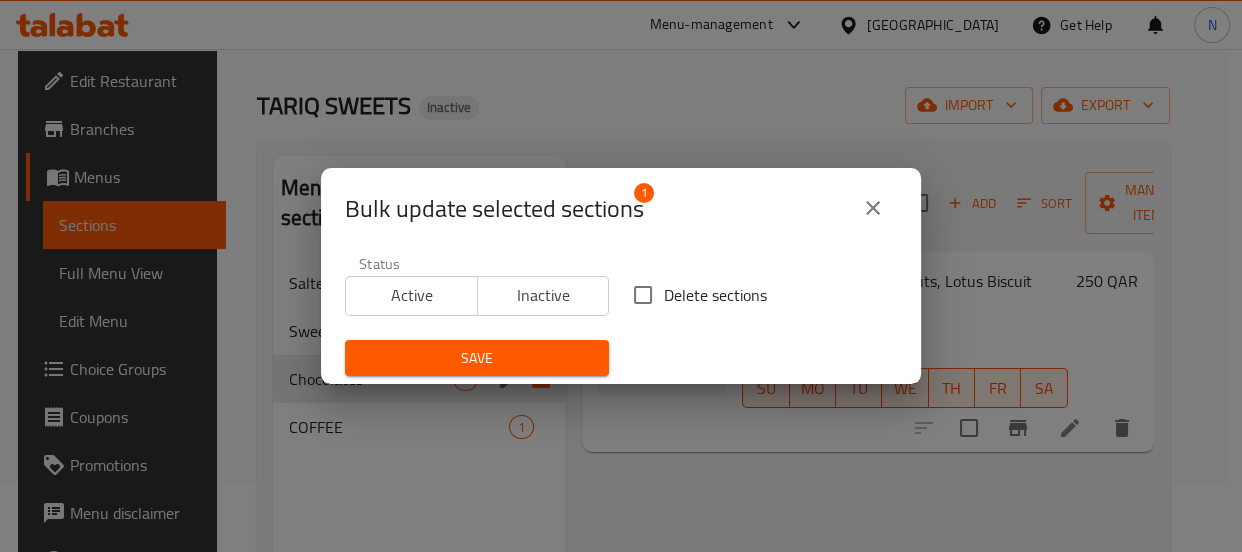 click on "Delete sections" at bounding box center [715, 295] 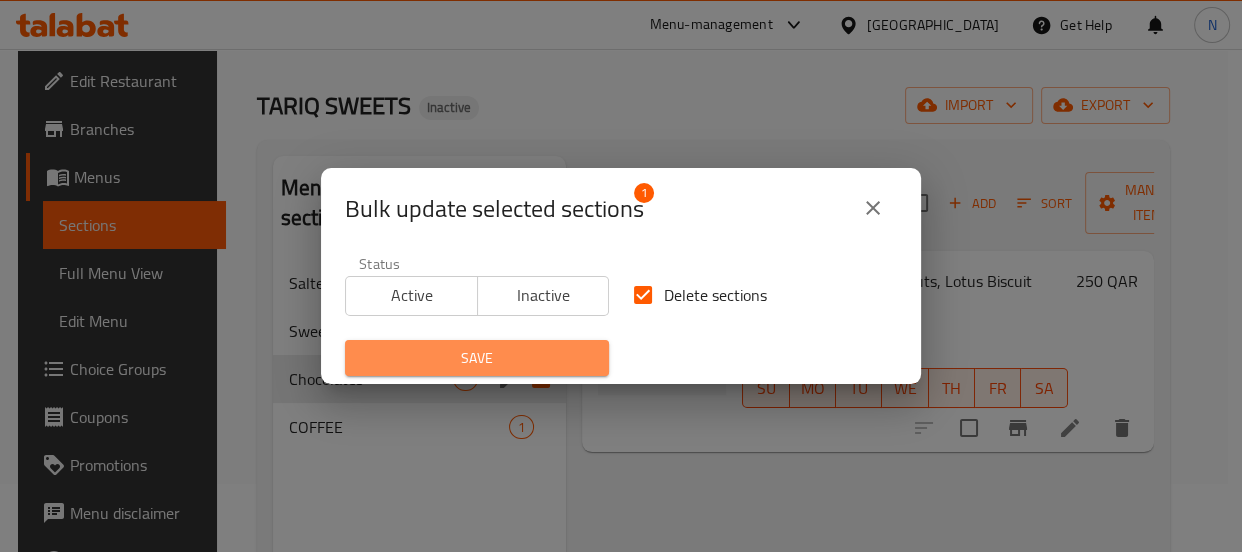 click on "Save" at bounding box center (477, 358) 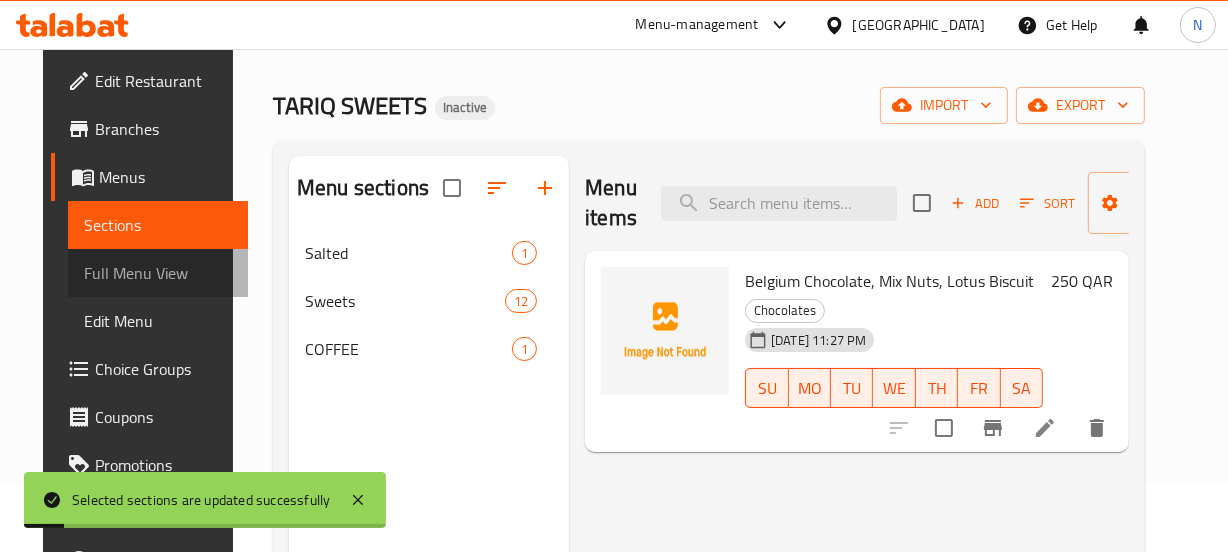 click on "Full Menu View" at bounding box center [158, 273] 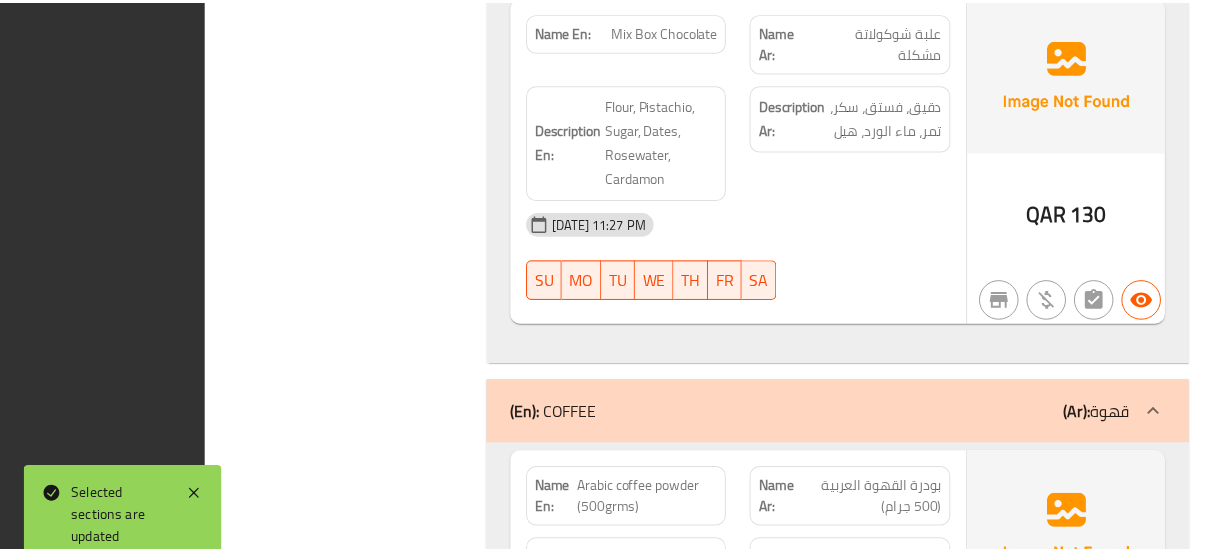 scroll, scrollTop: 4260, scrollLeft: 0, axis: vertical 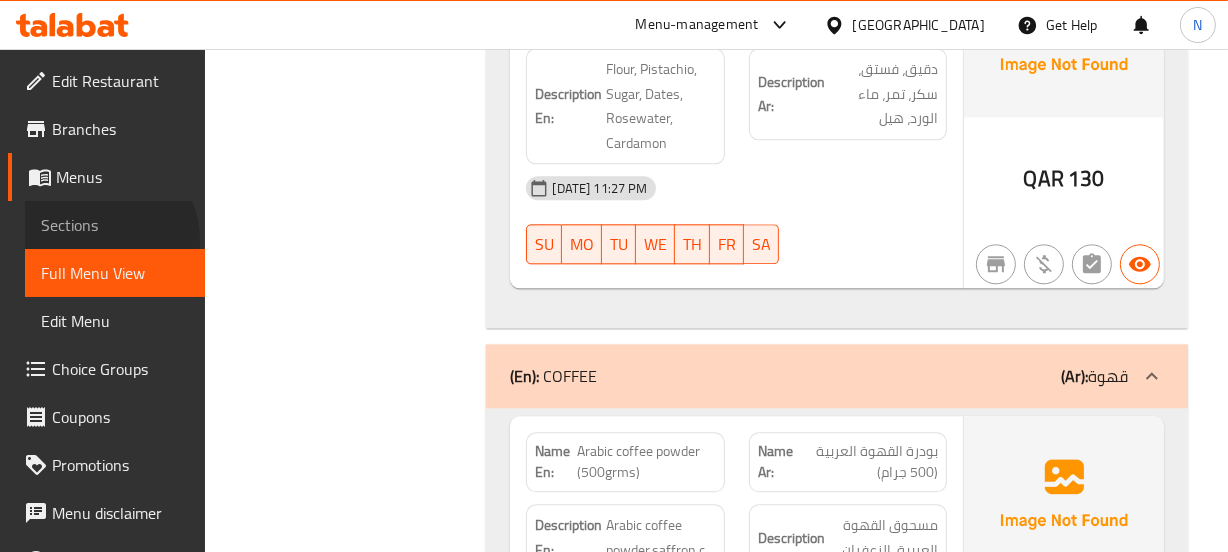 click on "Sections" at bounding box center (115, 225) 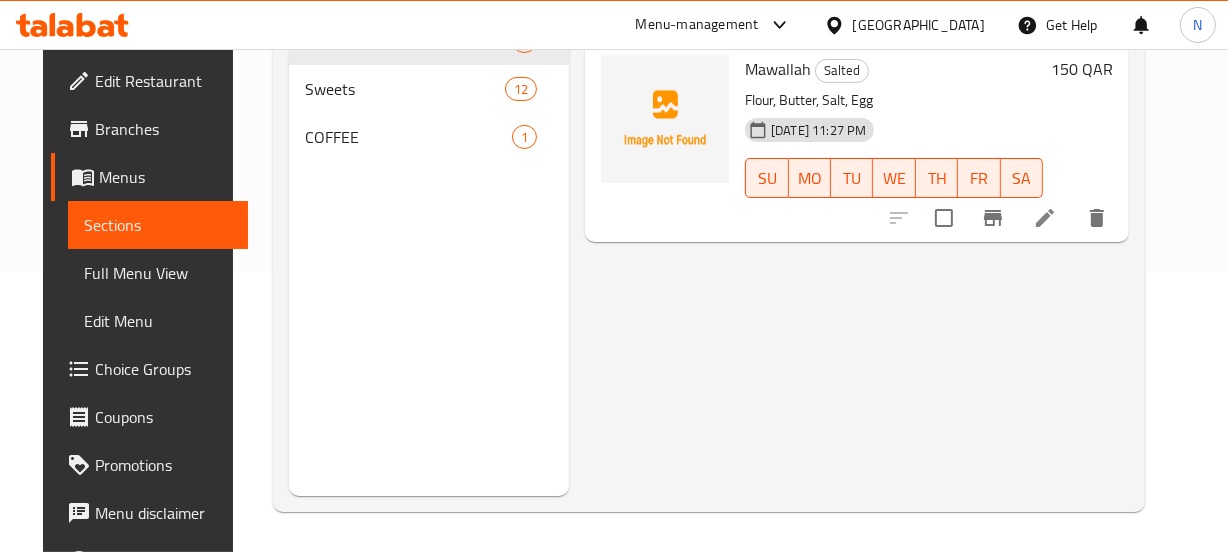 scroll, scrollTop: 226, scrollLeft: 0, axis: vertical 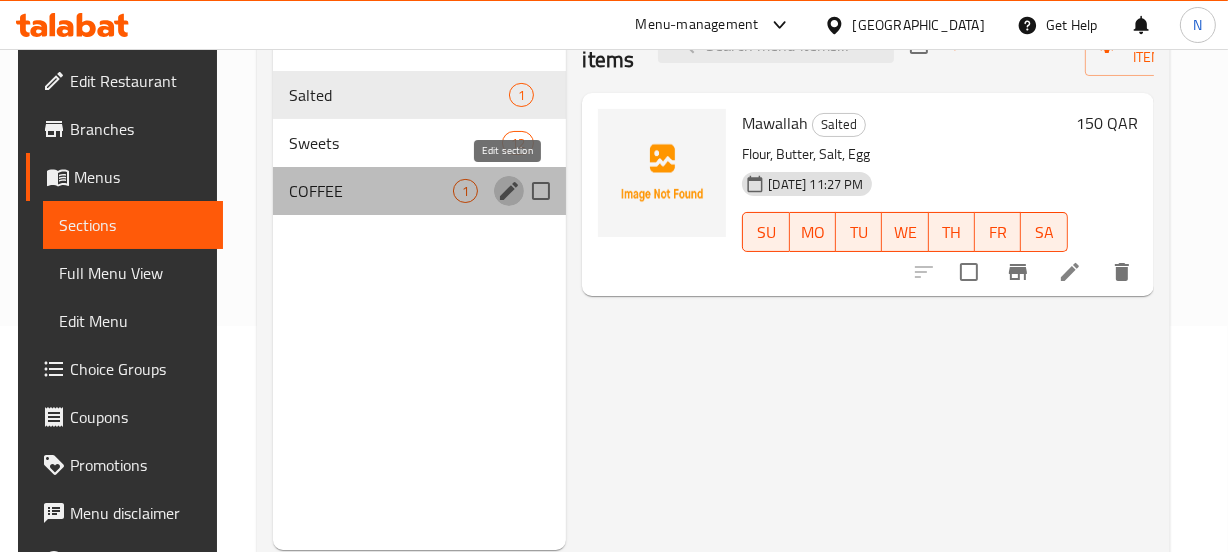 click 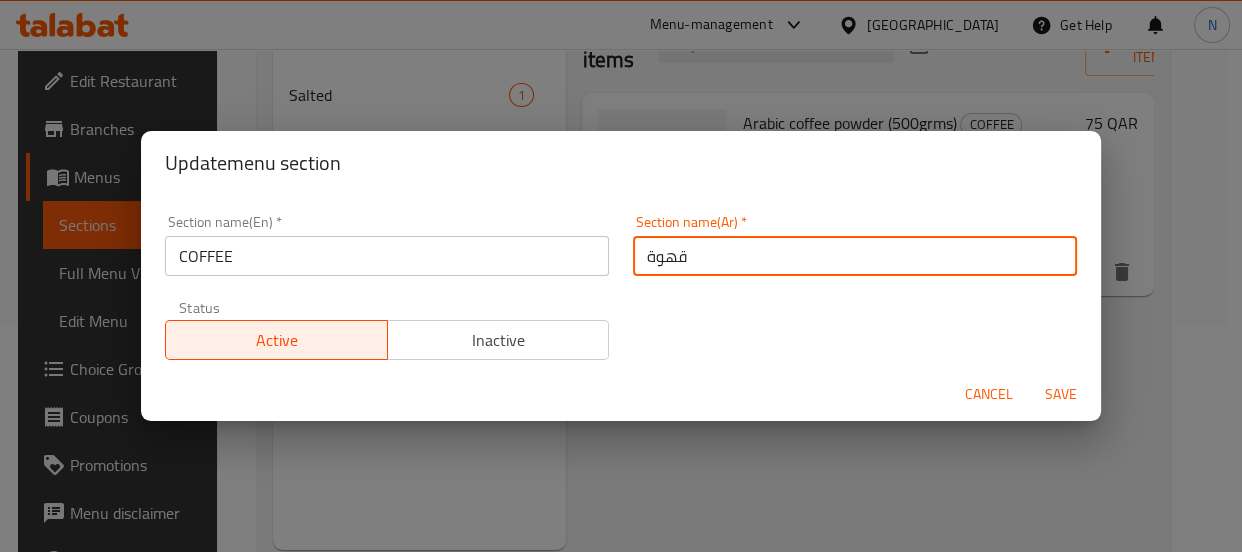 click on "قهوة" at bounding box center [855, 256] 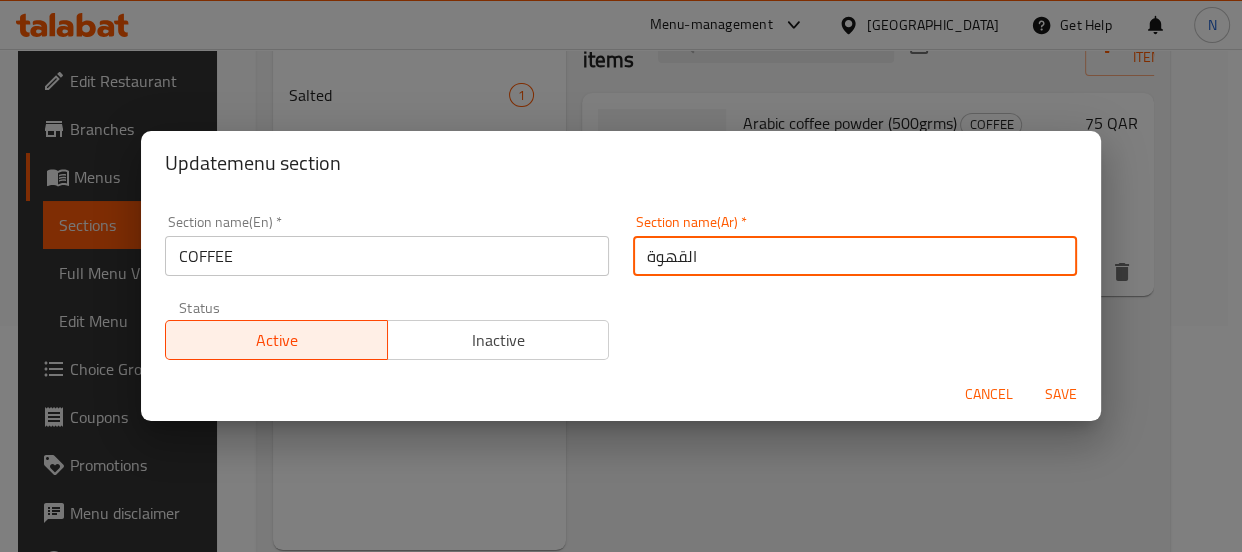 type on "القهوة" 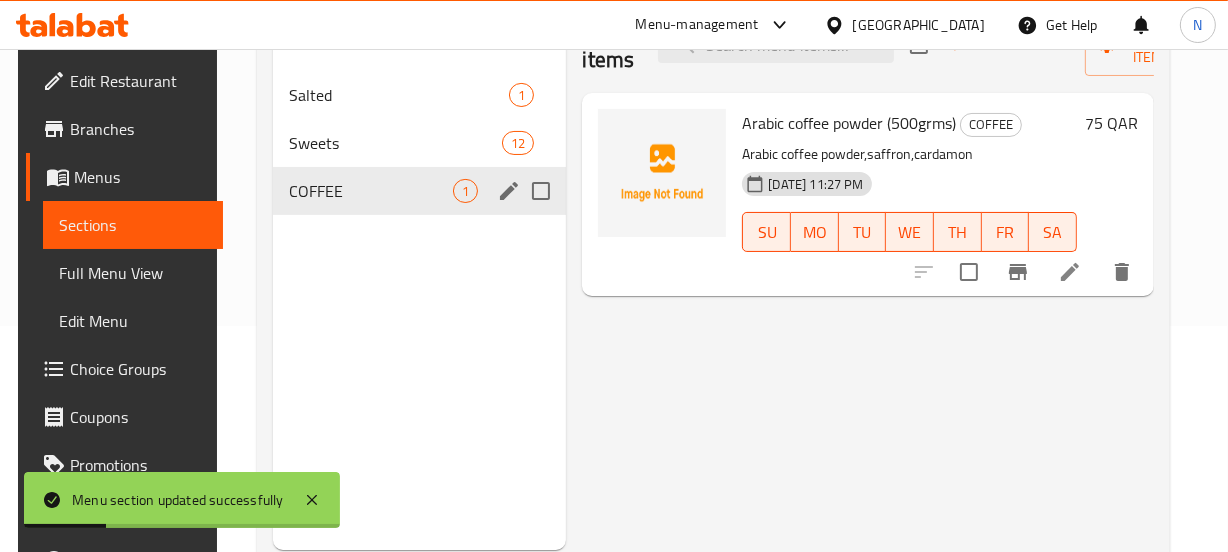 scroll, scrollTop: 0, scrollLeft: 15, axis: horizontal 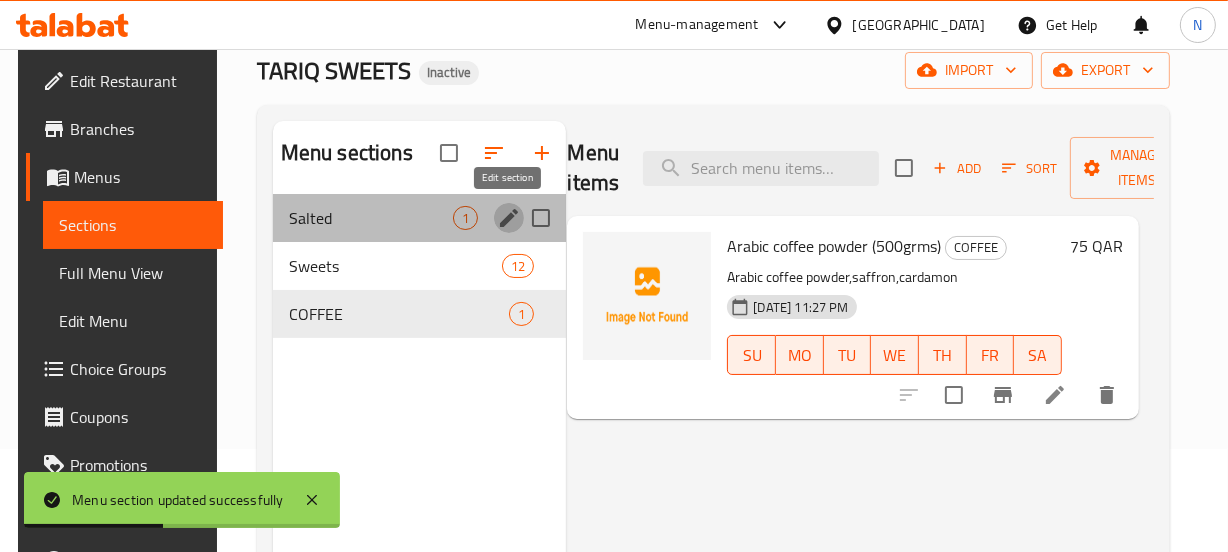 click 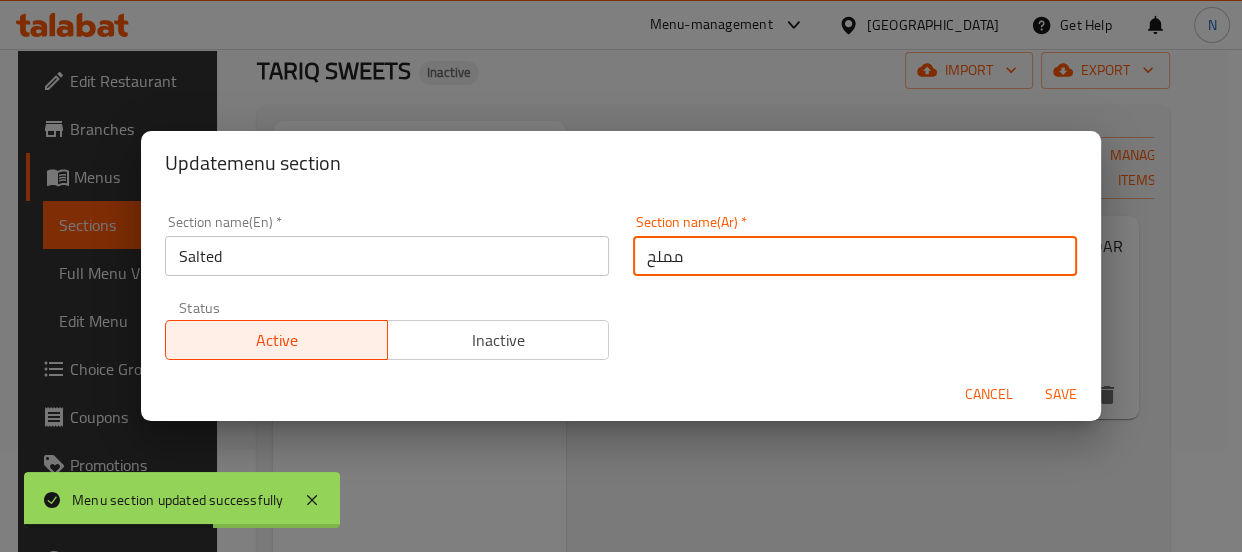 click on "مملح" at bounding box center [855, 256] 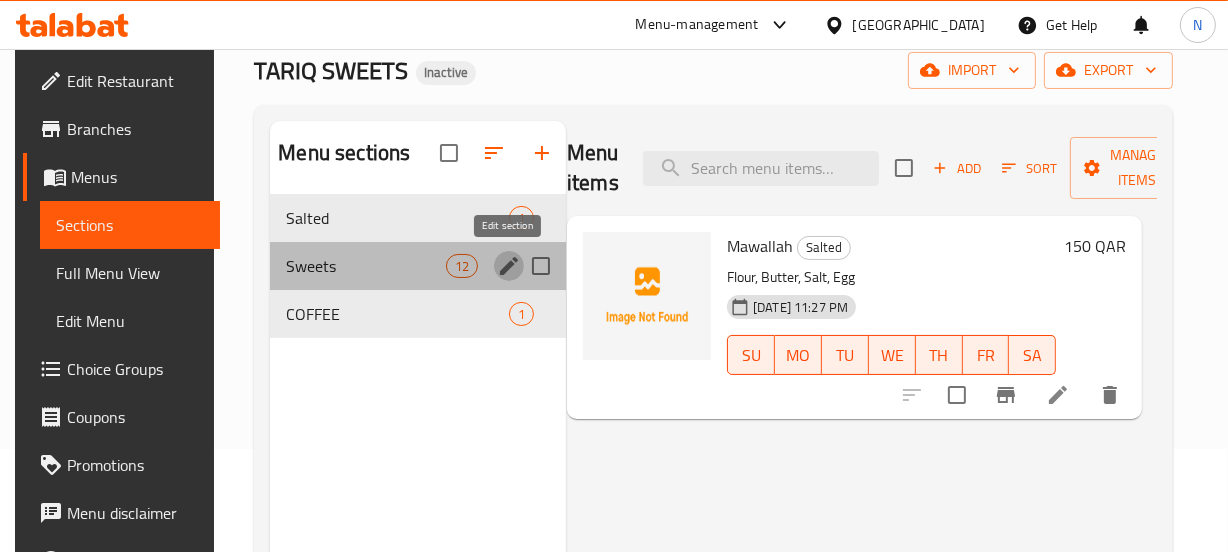 click 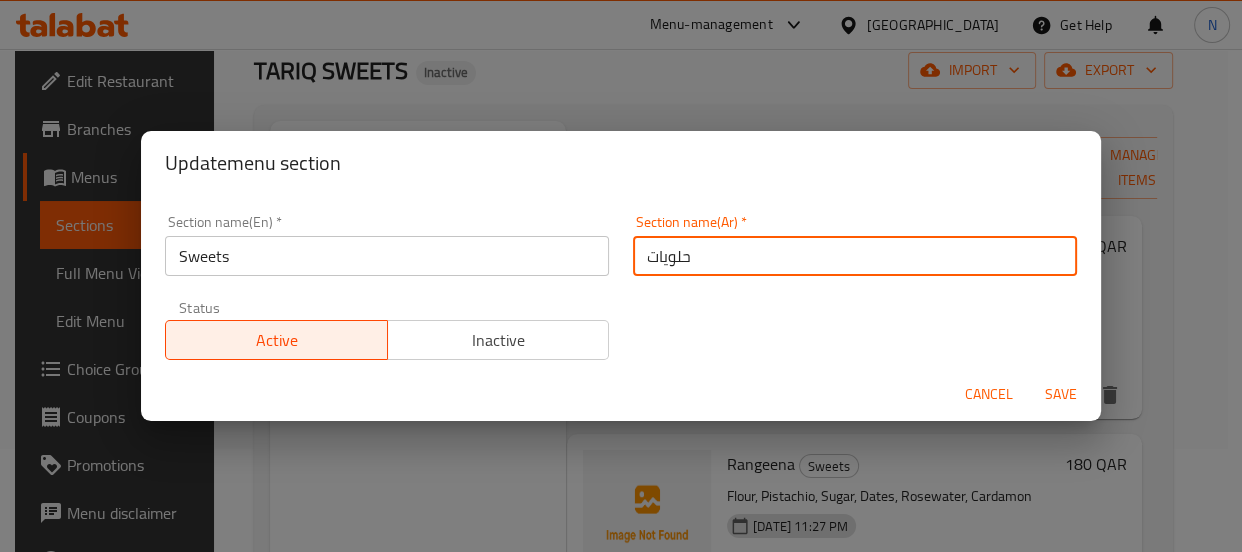 click on "حلويات" at bounding box center [855, 256] 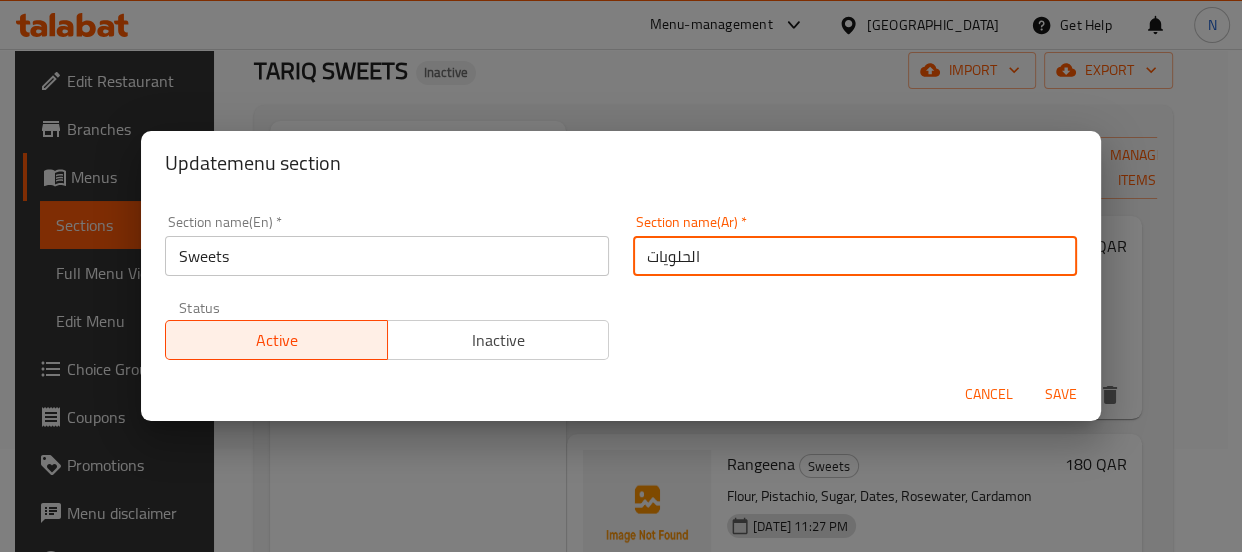 type on "الحلويات" 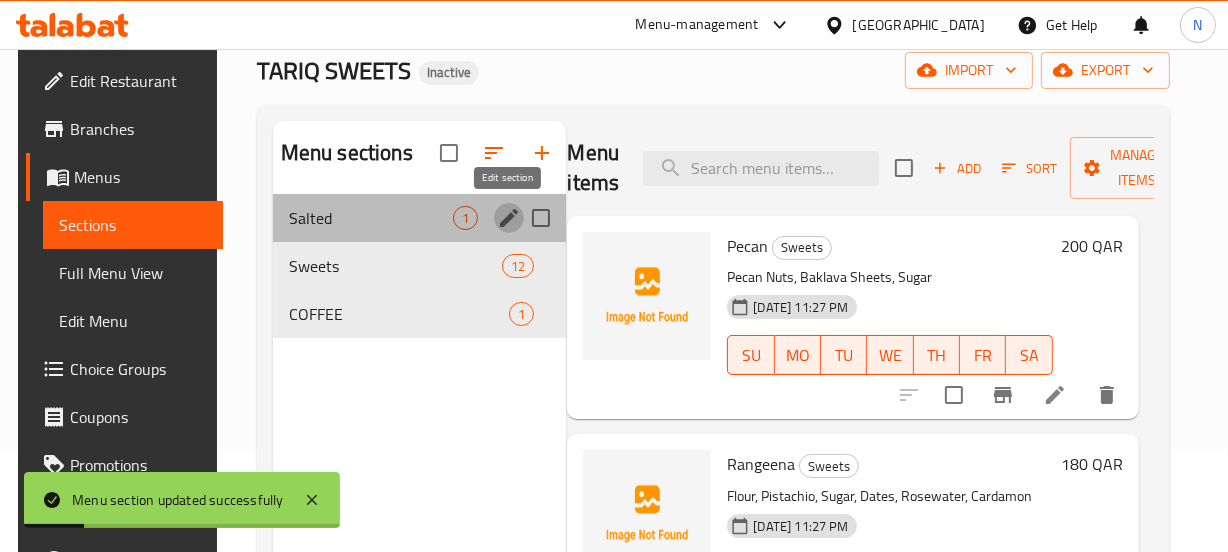 click 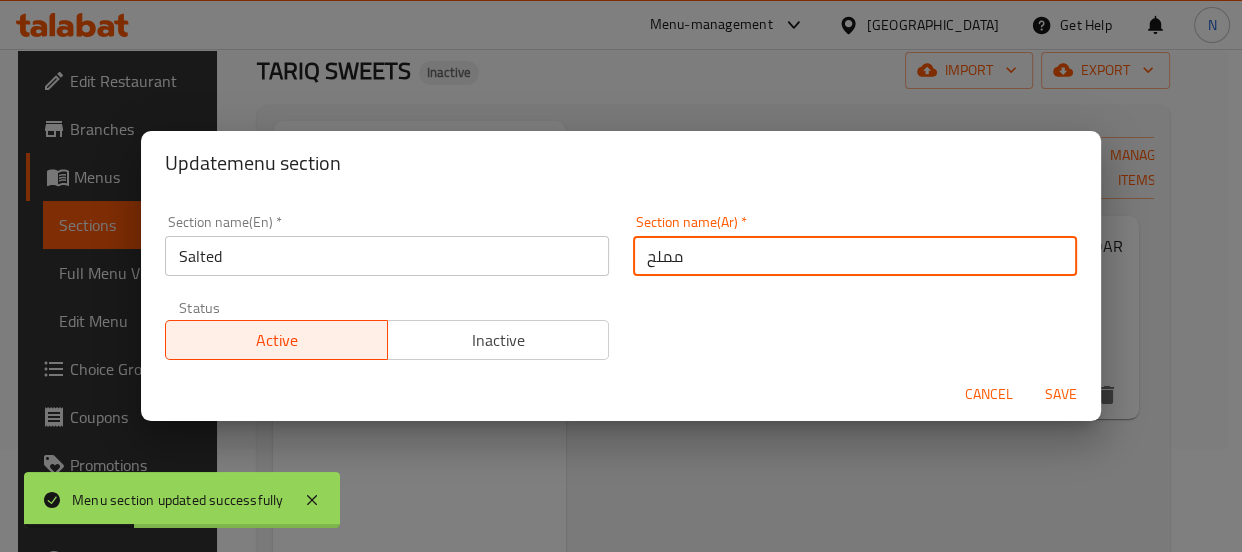 click on "مملح" at bounding box center [855, 256] 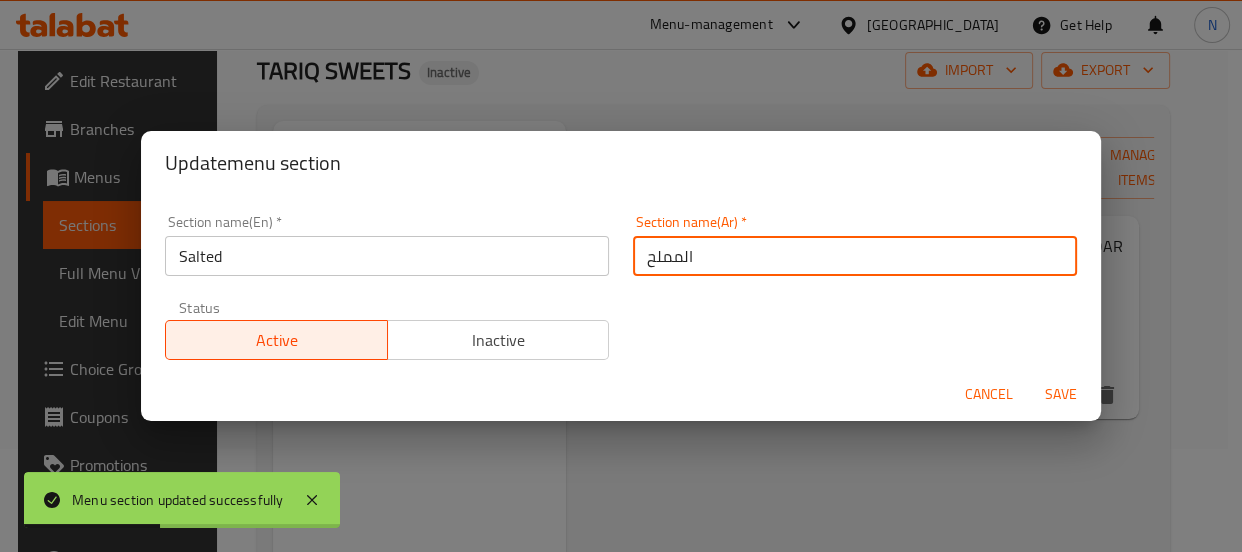 type on "المملح" 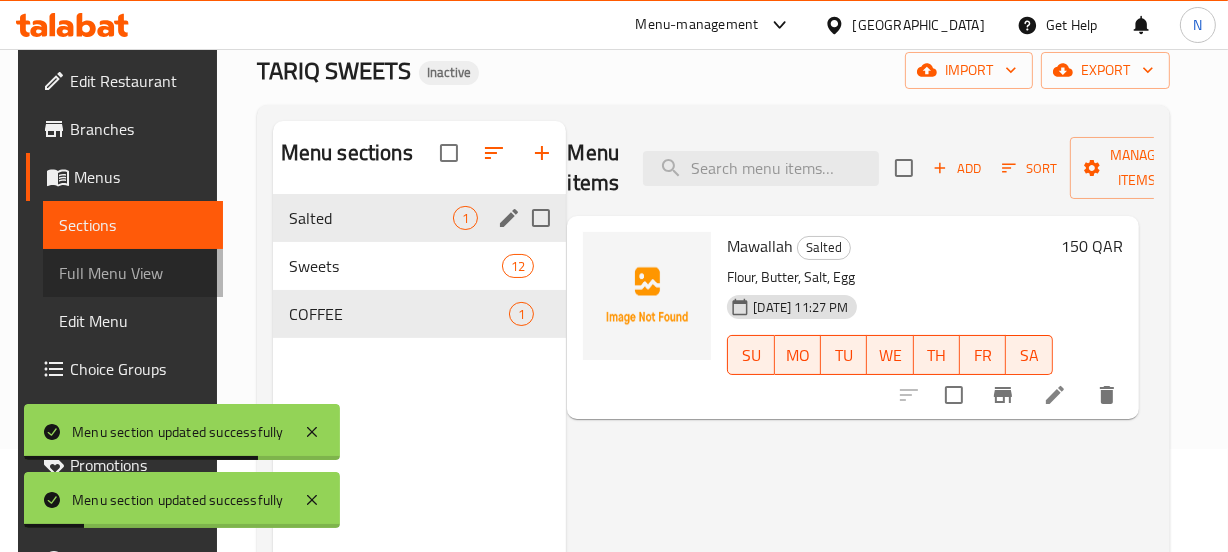 click on "Full Menu View" at bounding box center [133, 273] 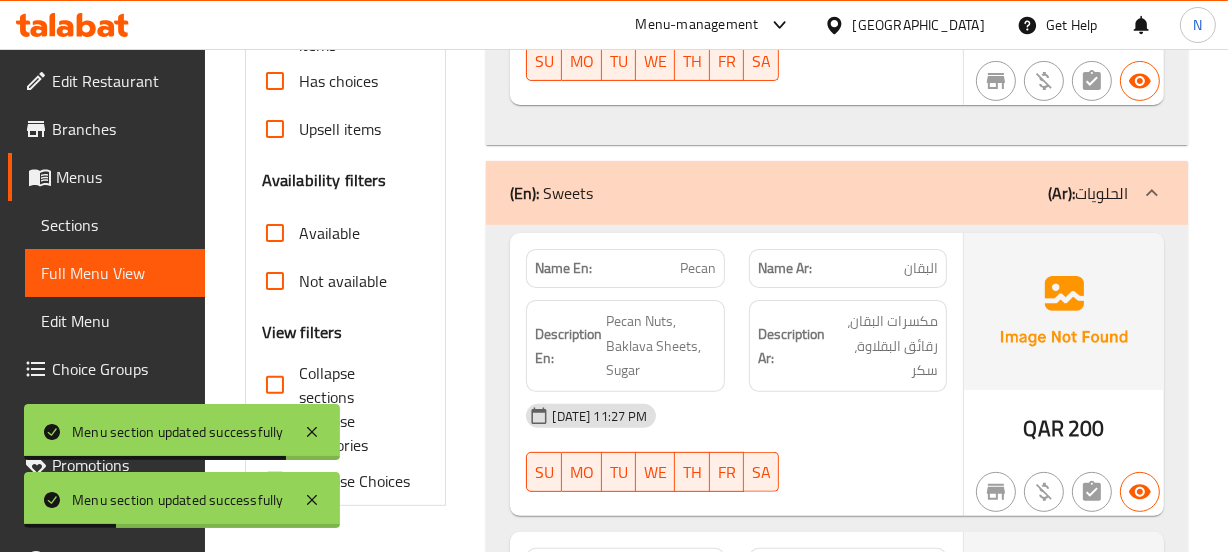 scroll, scrollTop: 519, scrollLeft: 0, axis: vertical 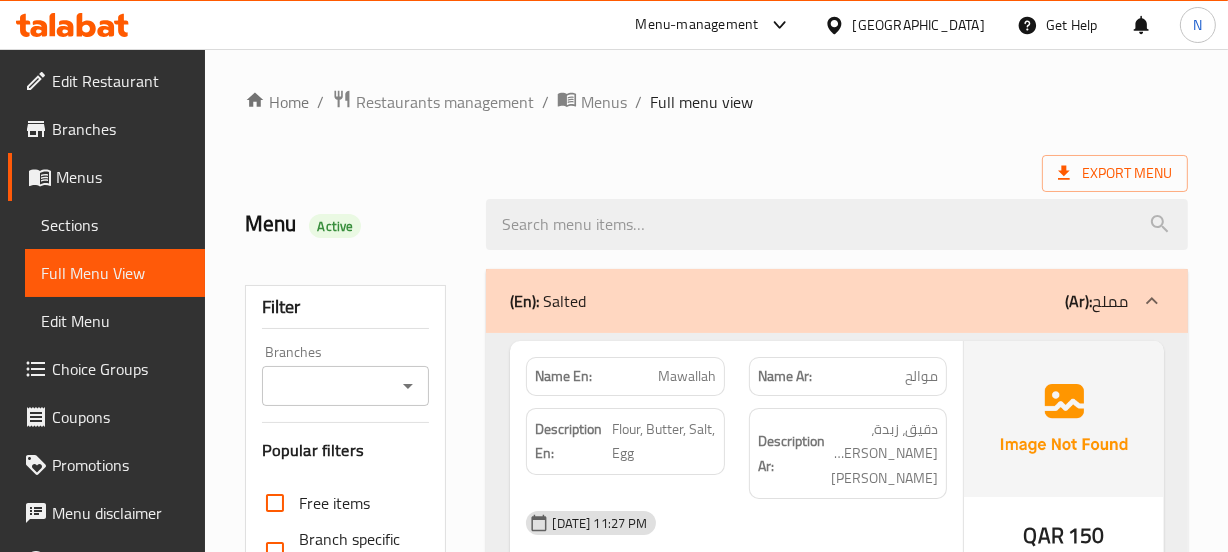 click on "Sections" at bounding box center (115, 225) 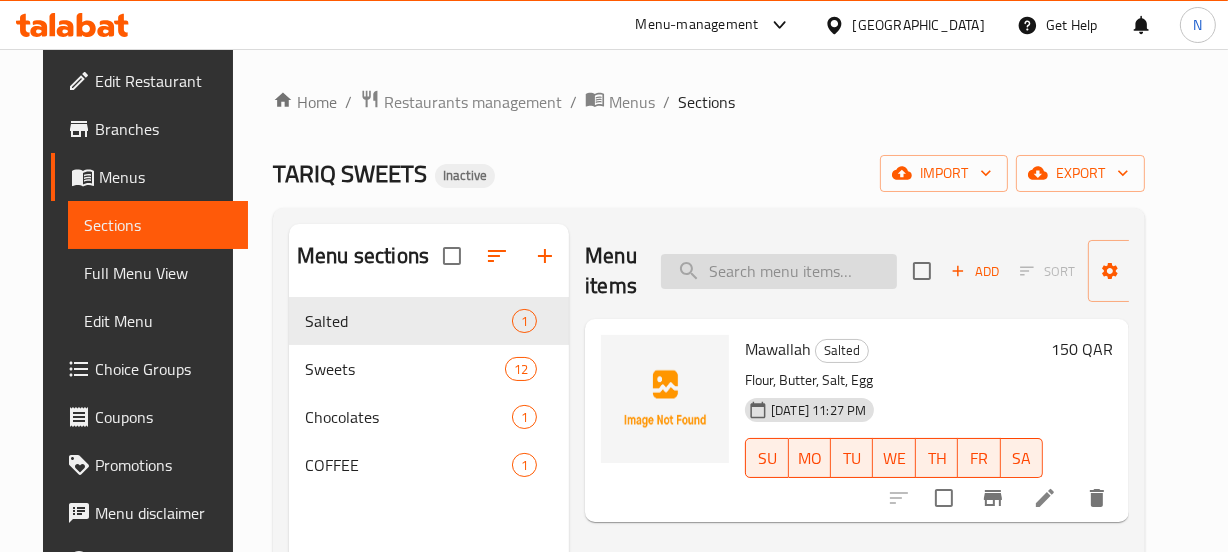 click at bounding box center (779, 271) 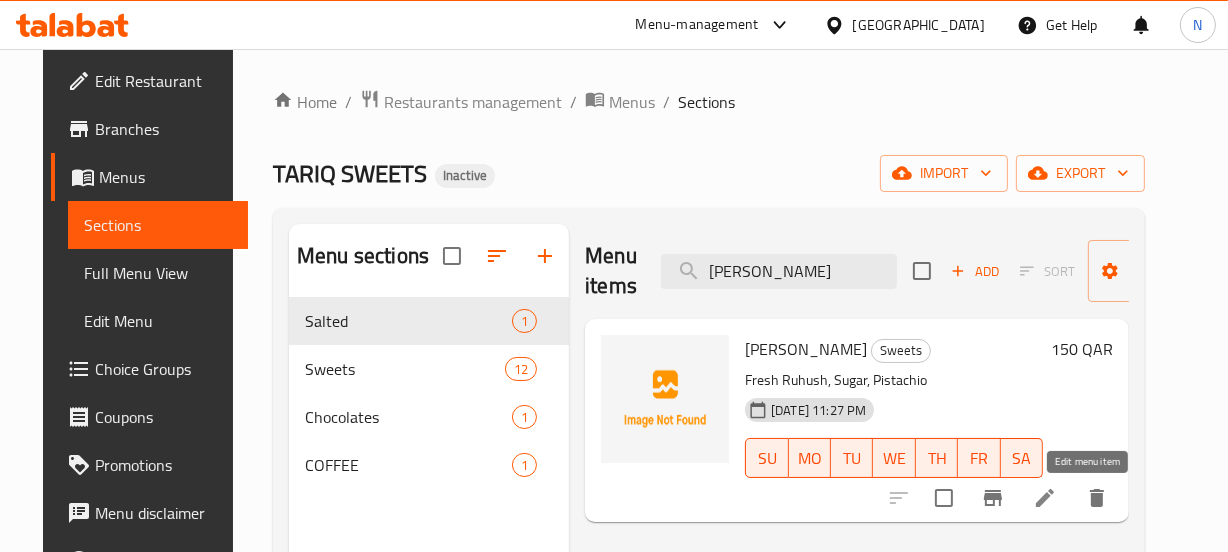 type on "Rahash White" 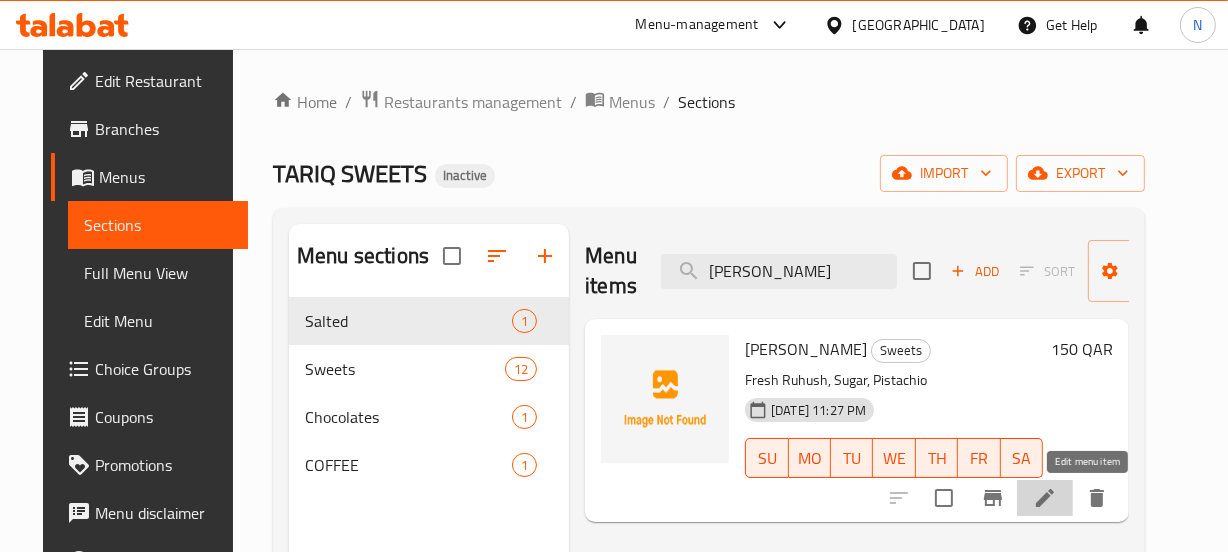 click 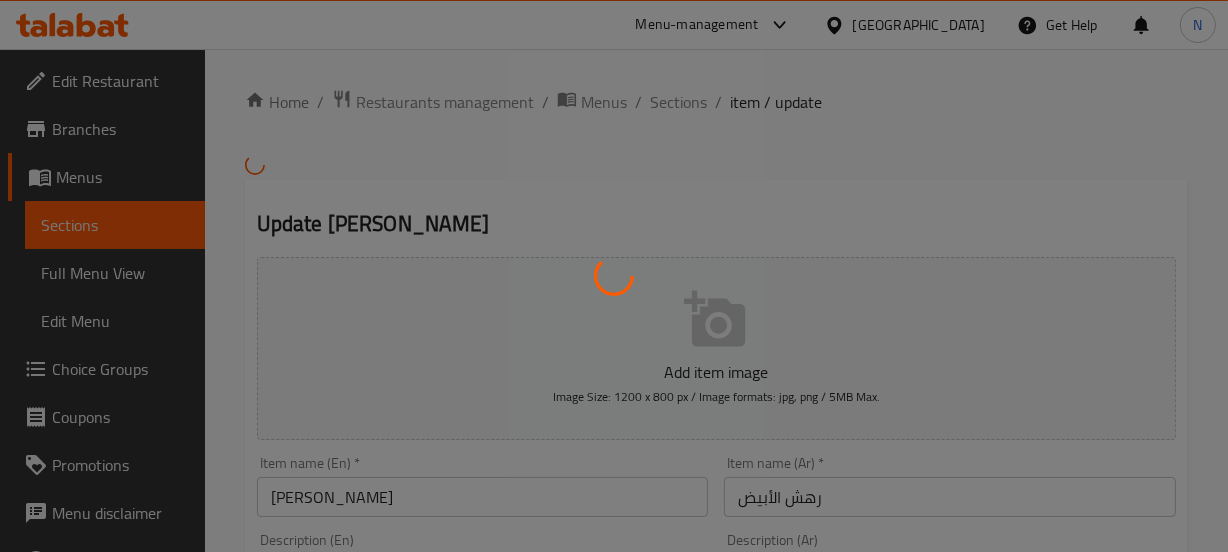 scroll, scrollTop: 419, scrollLeft: 0, axis: vertical 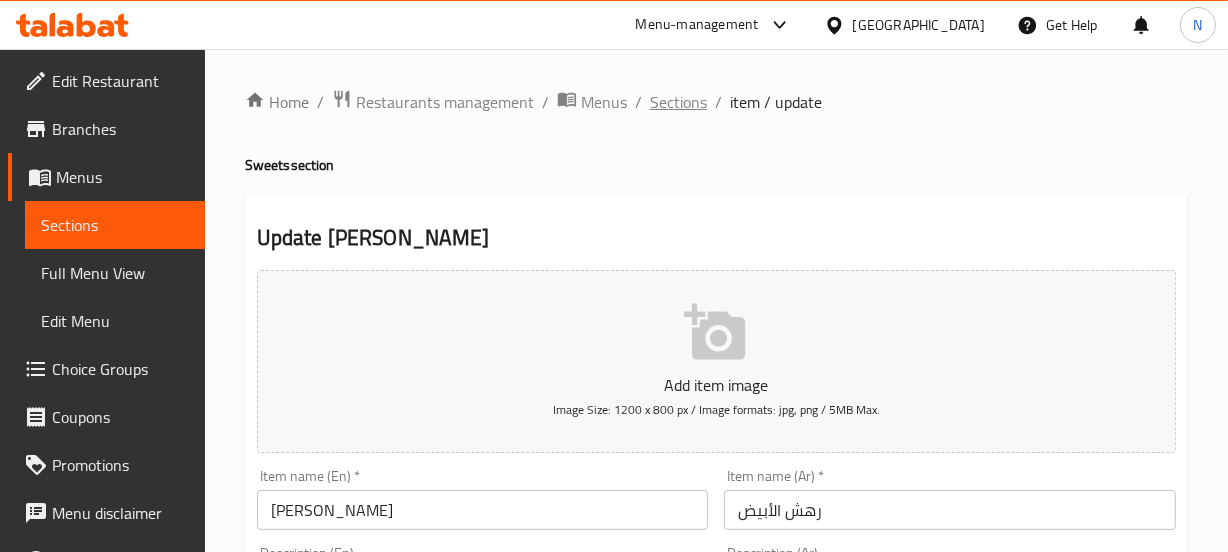 click on "Sections" at bounding box center [678, 102] 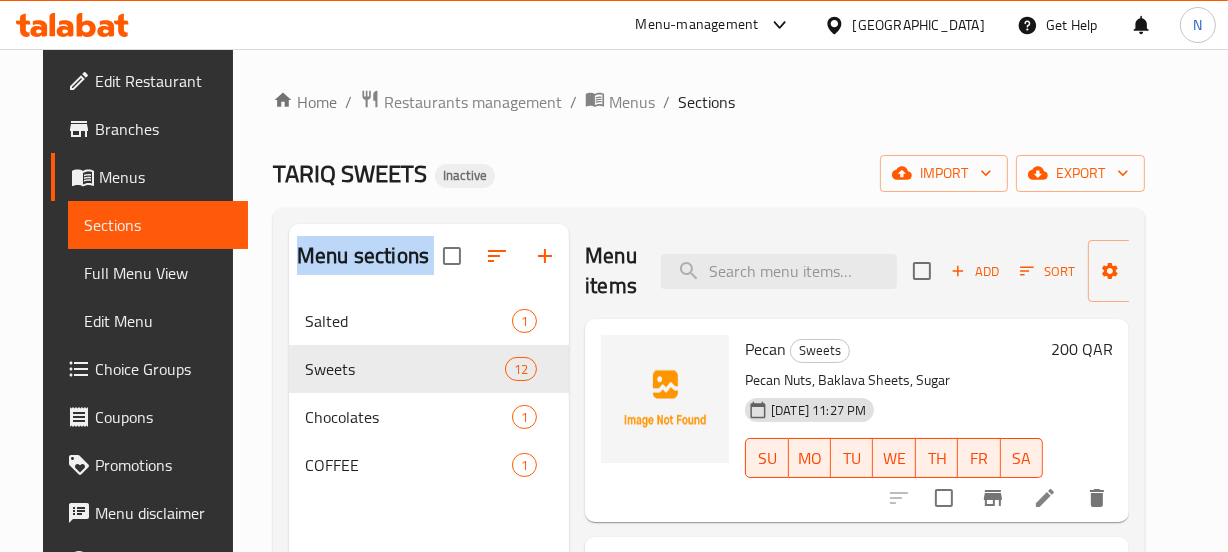 drag, startPoint x: 572, startPoint y: 267, endPoint x: 256, endPoint y: 351, distance: 326.974 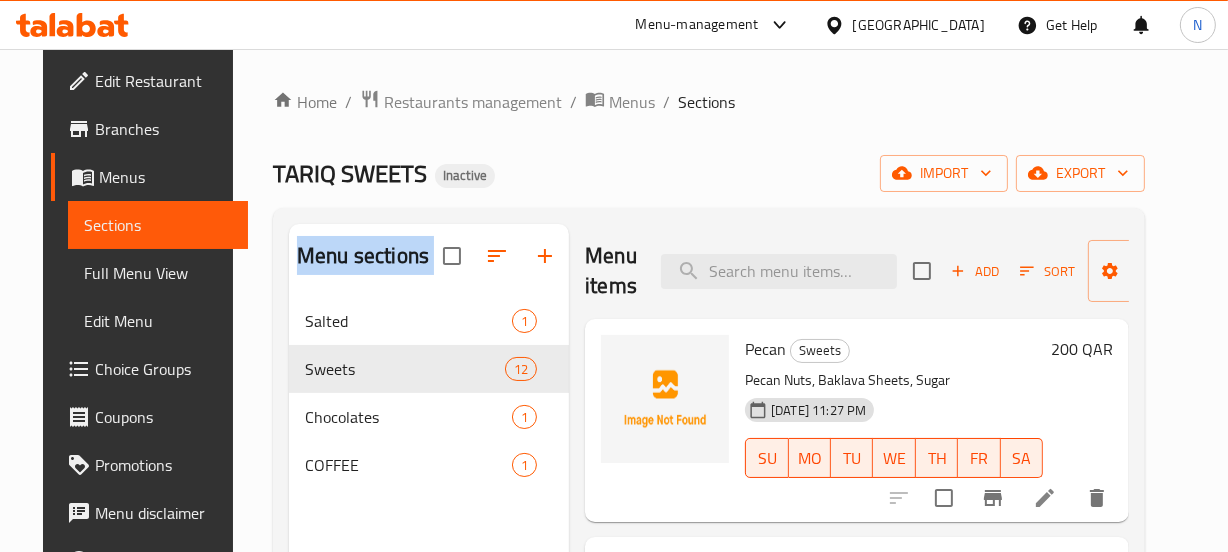 click on "Menu sections Salted 1 Sweets 12 Chocolates 1 COFFEE 1 Menu items Add Sort Manage items Pecan   Sweets Pecan Nuts, Baklava Sheets, Sugar 12-07-2025 11:27 PM SU MO TU WE TH FR SA 200   QAR Rangeena   Sweets Flour, Pistachio, Sugar, Dates, Rosewater, Cardamon 12-07-2025 11:27 PM SU MO TU WE TH FR SA 180   QAR Baklawa Mix With Choco   Sweets Baklava Sheet, Cashew Nuts, Almond Nuts, Sugar 12-07-2025 11:27 PM SU MO TU WE TH FR SA 220   QAR Mamoul   Sweets Semolina, Suagr, Dates, Nuts, Butter, Rose Water 12-07-2025 11:27 PM SU MO TU WE TH FR SA 180   QAR Rahash White   Sweets Fresh Ruhush, Sugar, Pistachio 12-07-2025 11:27 PM SU MO TU WE TH FR SA 150   QAR Samboosa   Sweets Mixed Nuts, Samboosa Sheets, Sugar, Butter 12-07-2025 11:27 PM SU MO TU WE TH FR SA 220   QAR Tamariya   Sweets Dates, Flour, Pistachio, Butter 12-07-2025 11:27 PM SU MO TU WE TH FR SA 220   QAR Petit Four   Sweets Flour, Butter, Sugar, Egg, Jam 12-07-2025 11:27 PM SU MO TU WE TH FR SA 150   QAR Ghraiba Mix With Chocolate   Sweets SU MO TU WE TH" at bounding box center [709, 500] 